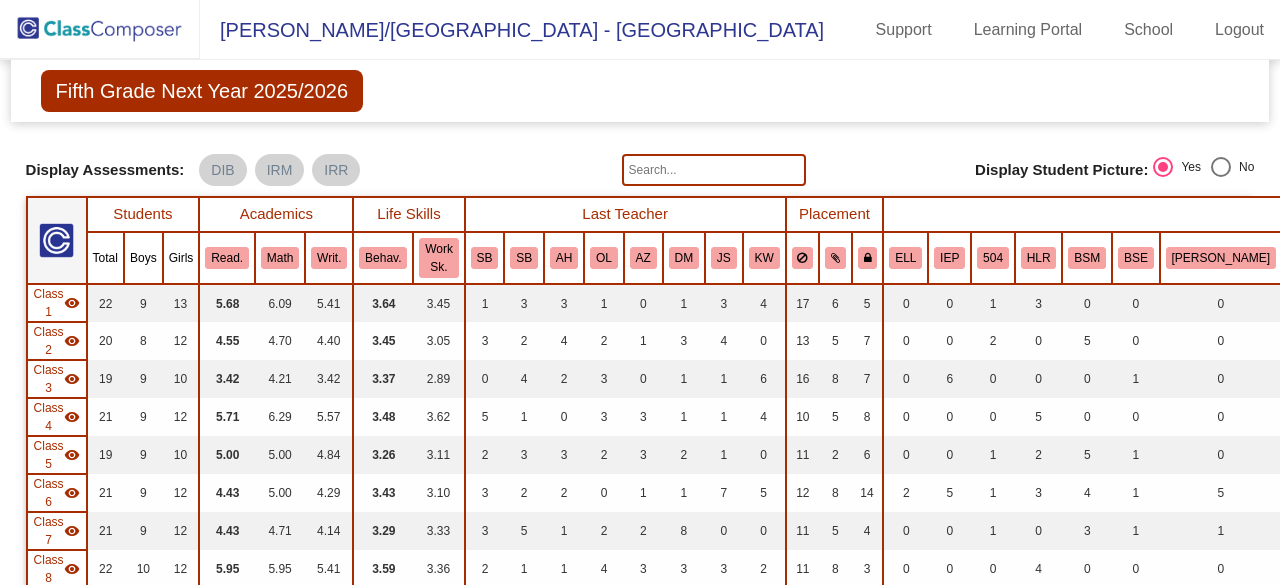 scroll, scrollTop: 0, scrollLeft: 0, axis: both 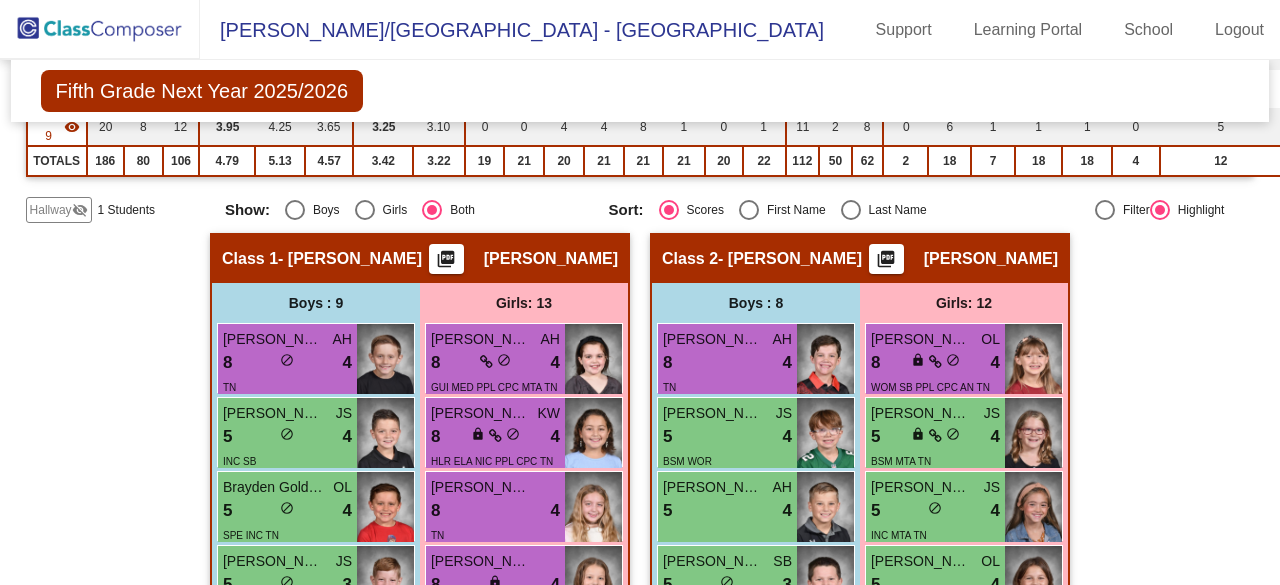 click on "Hallway   - Hallway Class  picture_as_pdf  Add Student  First Name Last Name Student Id  (Recommended)   Boy   Girl   [DEMOGRAPHIC_DATA] Add Close  Boys : 0    No Students   Girls: 1 [PERSON_NAME] lock do_not_disturb_alt IEP WIL SPE INC Class 1   - [PERSON_NAME]  picture_as_pdf [PERSON_NAME]  Add Student  First Name Last Name Student Id  (Recommended)   Boy   Girl   [DEMOGRAPHIC_DATA] Add Close  Boys : 9  [PERSON_NAME] AH 8 lock do_not_disturb_alt 4 TN [PERSON_NAME] JS 5 lock do_not_disturb_alt 4 INC SB CPC TN Brayden Golden OL 5 lock do_not_disturb_alt 4 SPE INC TN [PERSON_NAME] [PERSON_NAME] 5 lock do_not_disturb_alt 3 PPL TN [PERSON_NAME] SB 5 lock do_not_disturb_alt 3 SB TN [PERSON_NAME] 5 lock do_not_disturb_alt 3 GUI INC MTA [PERSON_NAME] DM 5 lock do_not_disturb_alt 3 WOR WOM INC CPC [PERSON_NAME] 5 lock do_not_disturb_alt 2 GUI INC CPC [PERSON_NAME] AH 2 lock do_not_disturb_alt 2 WOM ATT Girls: 13 [PERSON_NAME] AH 8 lock do_not_disturb_alt 4 GUI MED PPL CPC MTA TN [PERSON_NAME] KW 8 lock do_not_disturb_alt 4 8 lock 4 TN 8 4" 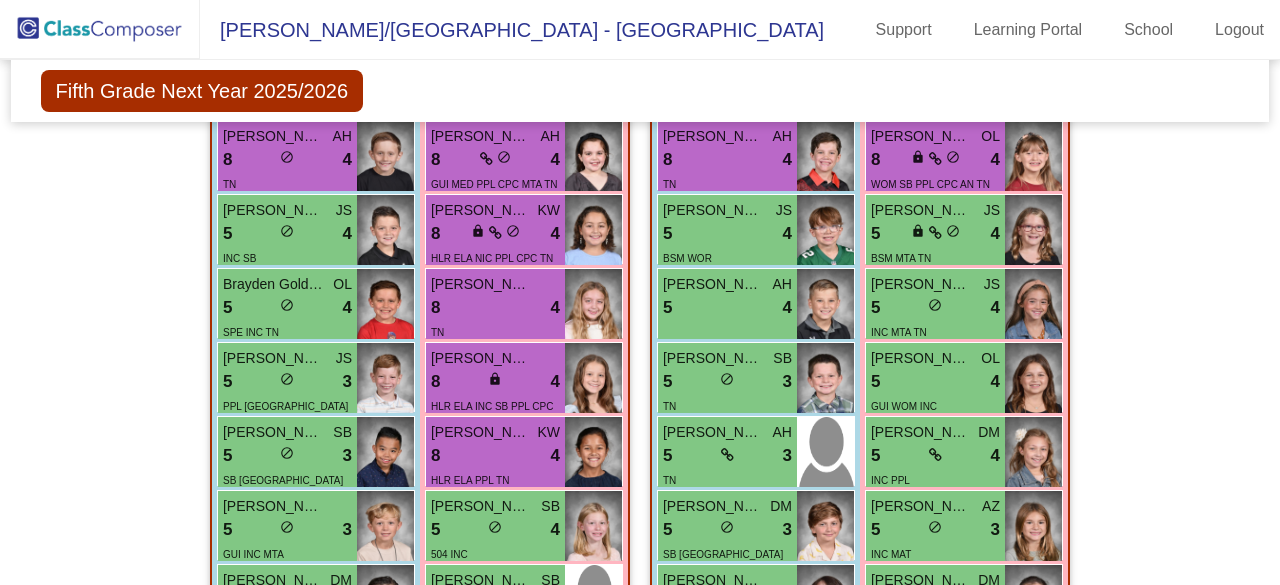 scroll, scrollTop: 720, scrollLeft: 0, axis: vertical 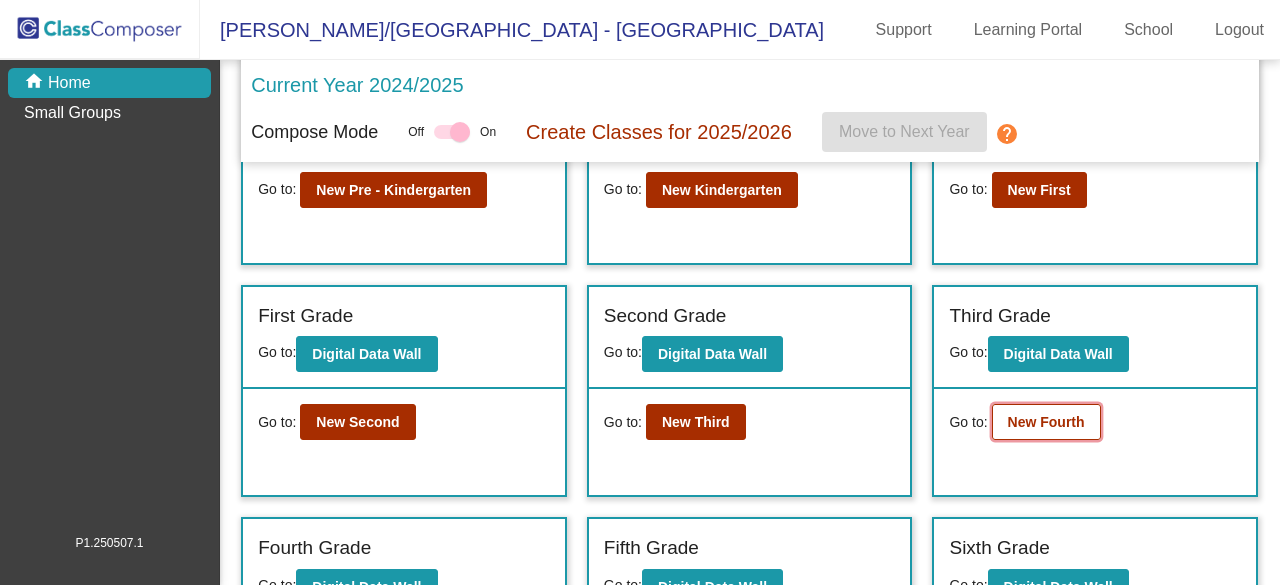 click on "New Fourth" 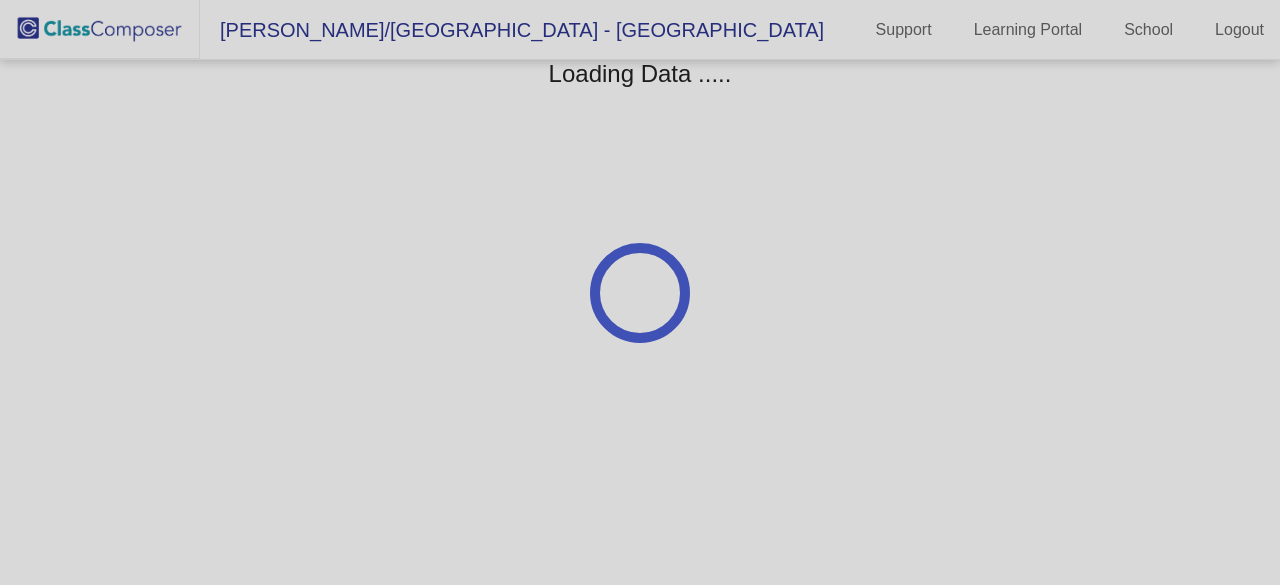 scroll, scrollTop: 0, scrollLeft: 0, axis: both 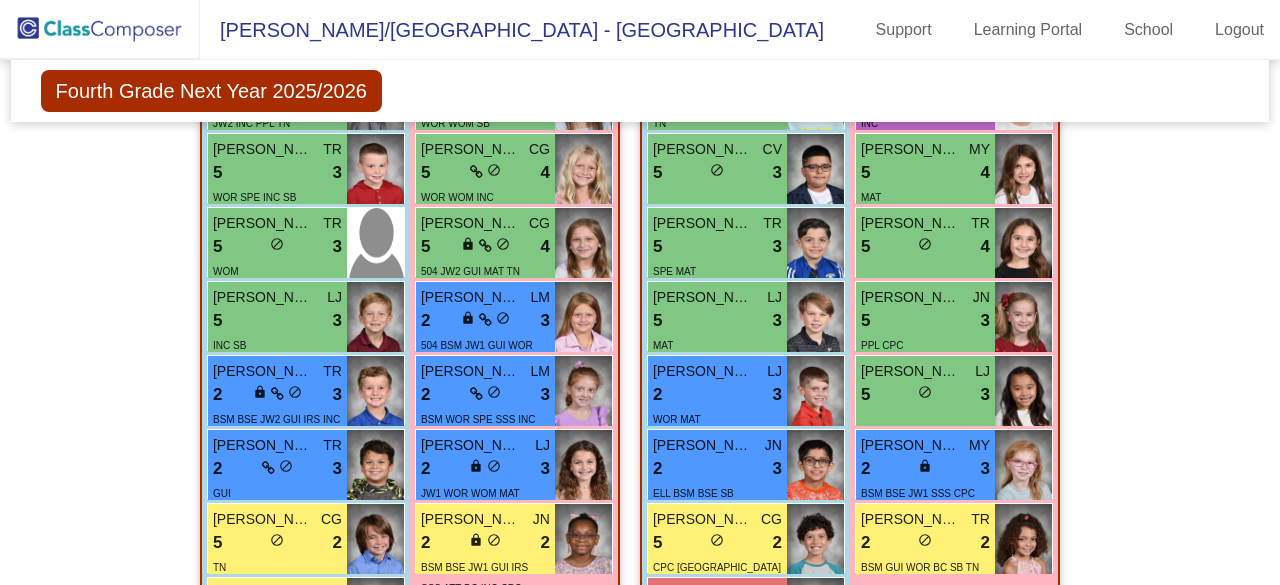 click on "Hallway   - Hallway Class  picture_as_pdf  Add Student  First Name Last Name Student Id  (Recommended)   Boy   Girl   [DEMOGRAPHIC_DATA] Add Close  Boys : 1  [PERSON_NAME] 2 lock do_not_disturb_alt 2 IEP Girls: 1 [PERSON_NAME] 2 lock do_not_disturb_alt 1 IEP SPE INC Class 1   - [PERSON_NAME]  picture_as_pdf [PERSON_NAME]  Add Student  First Name Last Name Student Id  (Recommended)   Boy   Girl   [DEMOGRAPHIC_DATA] Add Close  Boys : 10  [PERSON_NAME] MY 8 lock do_not_disturb_alt 4 HLR EM CPC [PERSON_NAME] MY 8 lock do_not_disturb_alt 3 HLR EM MAT PPL TN [PERSON_NAME] 5 lock do_not_disturb_alt 4 INC PPL CPC [PERSON_NAME] Guest TR 5 lock do_not_disturb_alt 3 SPE Justice [PERSON_NAME] 5 lock do_not_disturb_alt 3 JW2 INC MAT [PERSON_NAME] MY 5 lock do_not_disturb_alt 3 MED MAT CPC TN [PERSON_NAME] CV 2 lock do_not_disturb_alt 3 WOR WOM [PERSON_NAME] JN 5 lock do_not_disturb_alt 2 INC CPC TN [PERSON_NAME] MY 2 lock do_not_disturb_alt 2 BSM BSE JW2 BC INC CPC [PERSON_NAME] Frame LJ 2 lock do_not_disturb_alt 1 Girls: 9 [PERSON_NAME]" 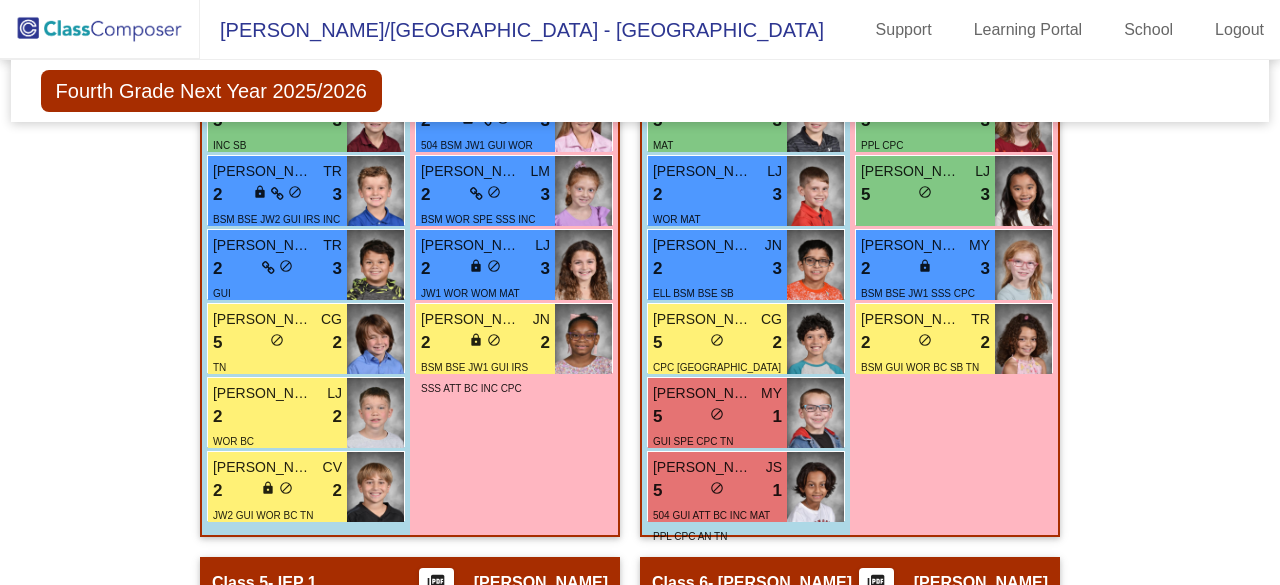 scroll, scrollTop: 2068, scrollLeft: 0, axis: vertical 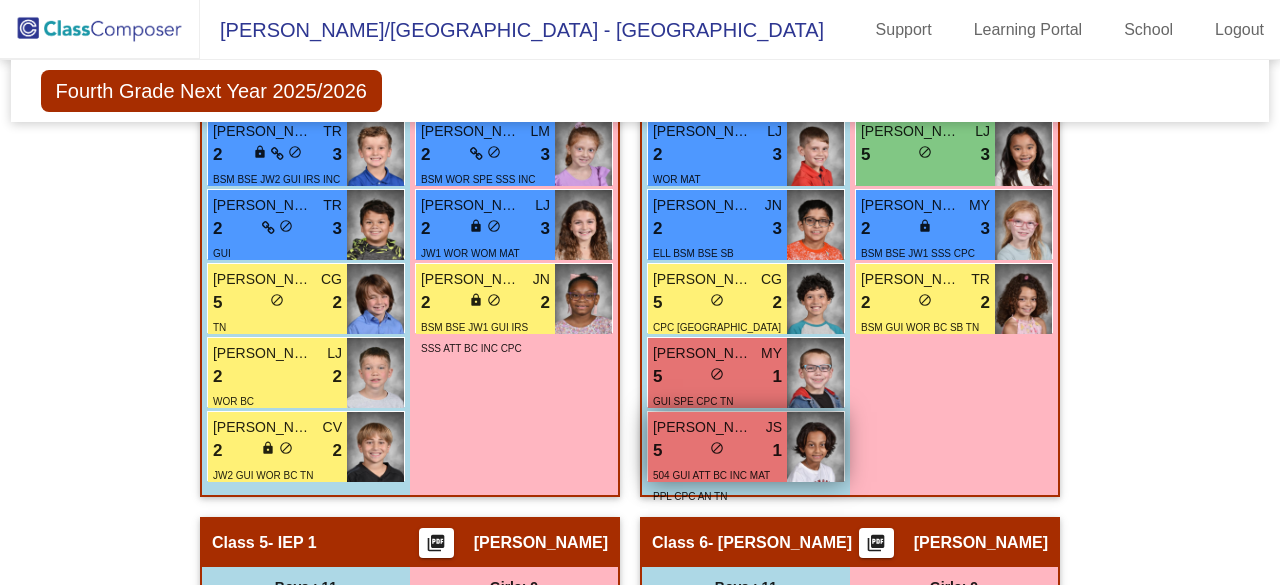 click on "JS" at bounding box center [774, 427] 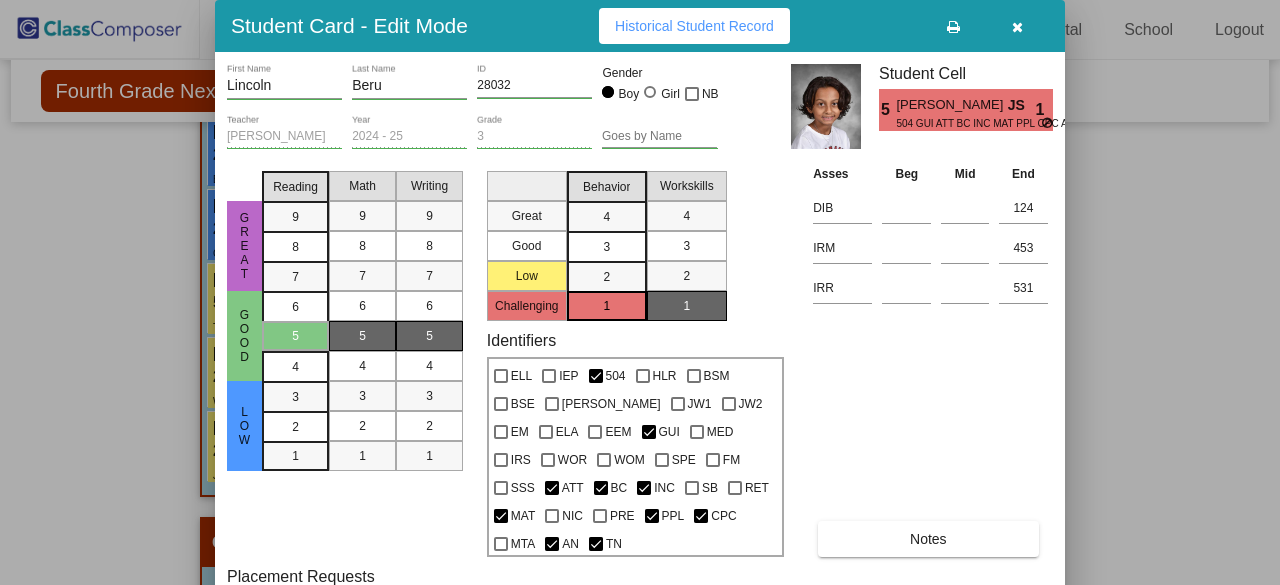 click on "Notes" at bounding box center (928, 539) 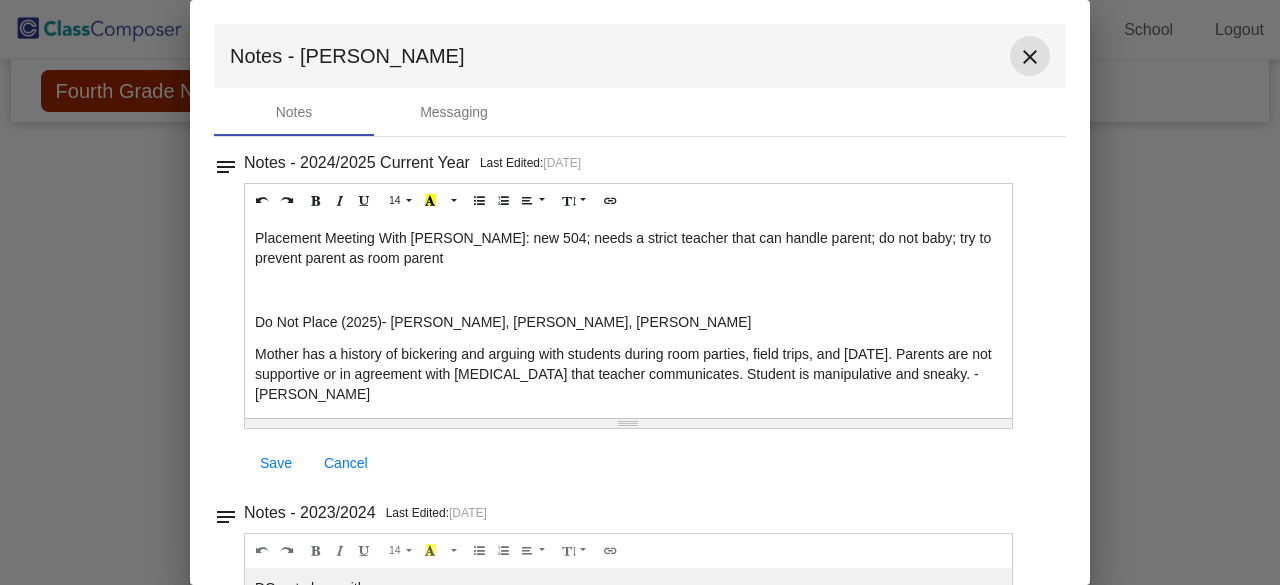 click on "close" at bounding box center (1030, 57) 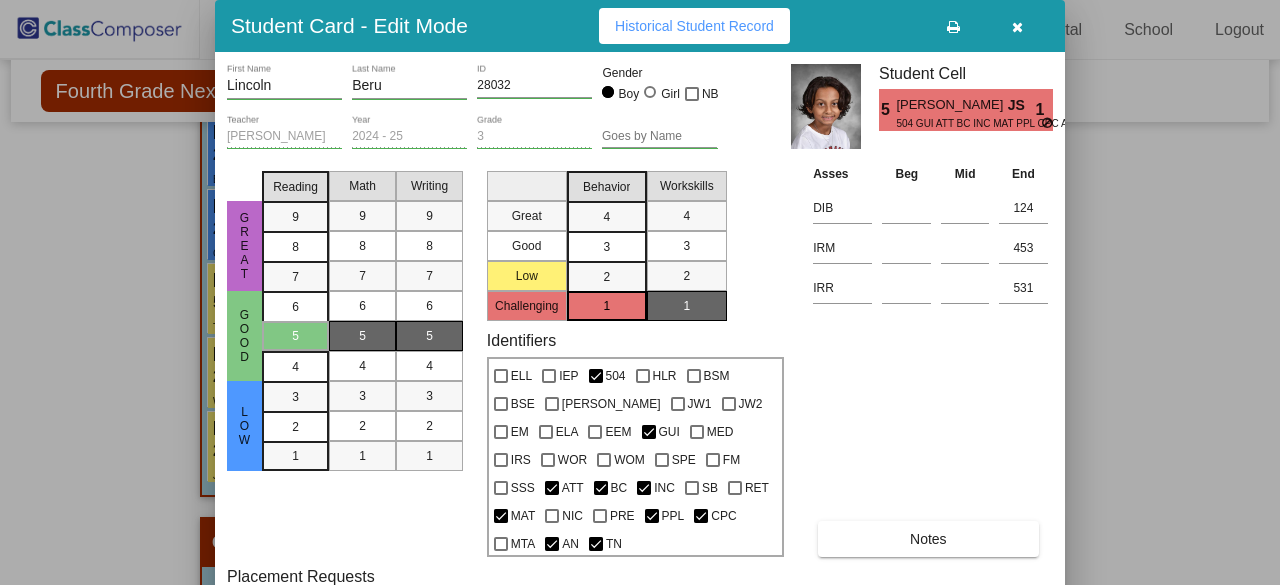 click at bounding box center (1017, 27) 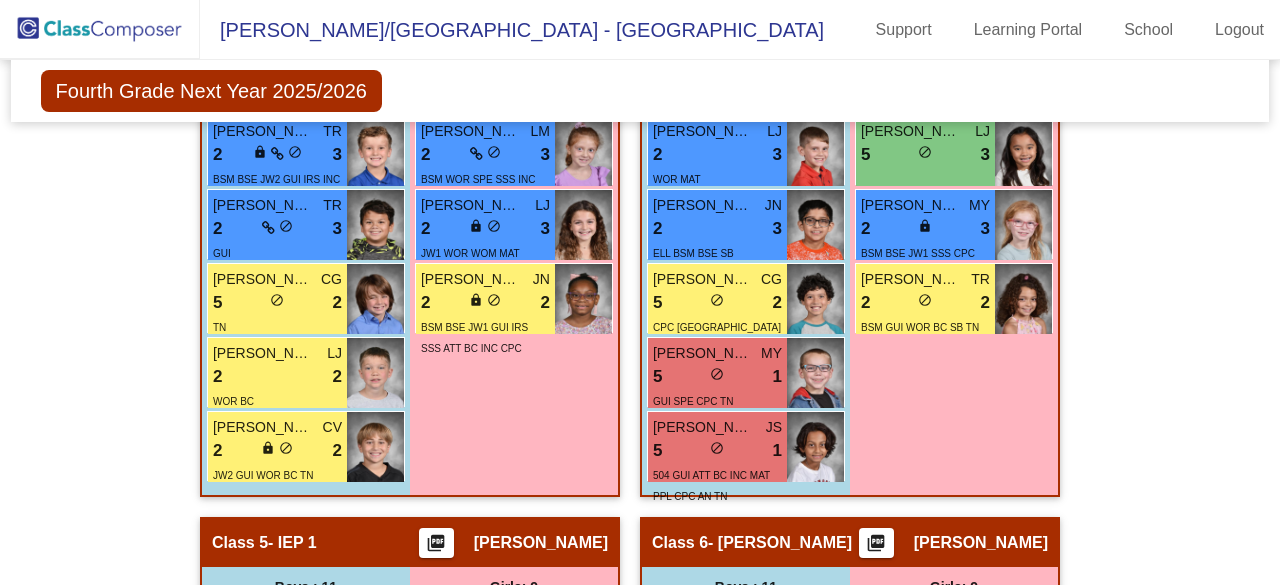 click on "Hallway   - Hallway Class  picture_as_pdf  Add Student  First Name Last Name Student Id  (Recommended)   Boy   Girl   [DEMOGRAPHIC_DATA] Add Close  Boys : 1  [PERSON_NAME] 2 lock do_not_disturb_alt 2 IEP Girls: 1 [PERSON_NAME] 2 lock do_not_disturb_alt 1 IEP SPE INC Class 1   - [PERSON_NAME]  picture_as_pdf [PERSON_NAME]  Add Student  First Name Last Name Student Id  (Recommended)   Boy   Girl   [DEMOGRAPHIC_DATA] Add Close  Boys : 10  [PERSON_NAME] MY 8 lock do_not_disturb_alt 4 HLR EM CPC [PERSON_NAME] MY 8 lock do_not_disturb_alt 3 HLR EM MAT PPL TN [PERSON_NAME] 5 lock do_not_disturb_alt 4 INC PPL CPC [PERSON_NAME] Guest TR 5 lock do_not_disturb_alt 3 SPE Justice [PERSON_NAME] 5 lock do_not_disturb_alt 3 JW2 INC MAT [PERSON_NAME] MY 5 lock do_not_disturb_alt 3 MED MAT CPC TN [PERSON_NAME] CV 2 lock do_not_disturb_alt 3 WOR WOM [PERSON_NAME] JN 5 lock do_not_disturb_alt 2 INC CPC TN [PERSON_NAME] MY 2 lock do_not_disturb_alt 2 BSM BSE JW2 BC INC CPC [PERSON_NAME] Frame LJ 2 lock do_not_disturb_alt 1 Girls: 9 [PERSON_NAME]" 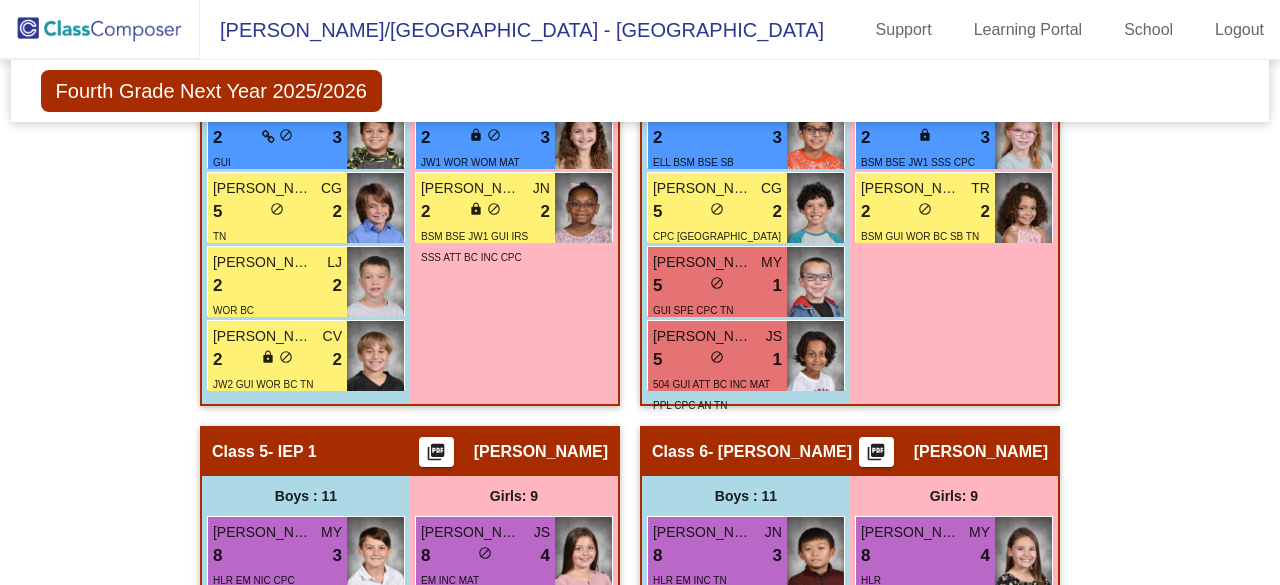 scroll, scrollTop: 2180, scrollLeft: 0, axis: vertical 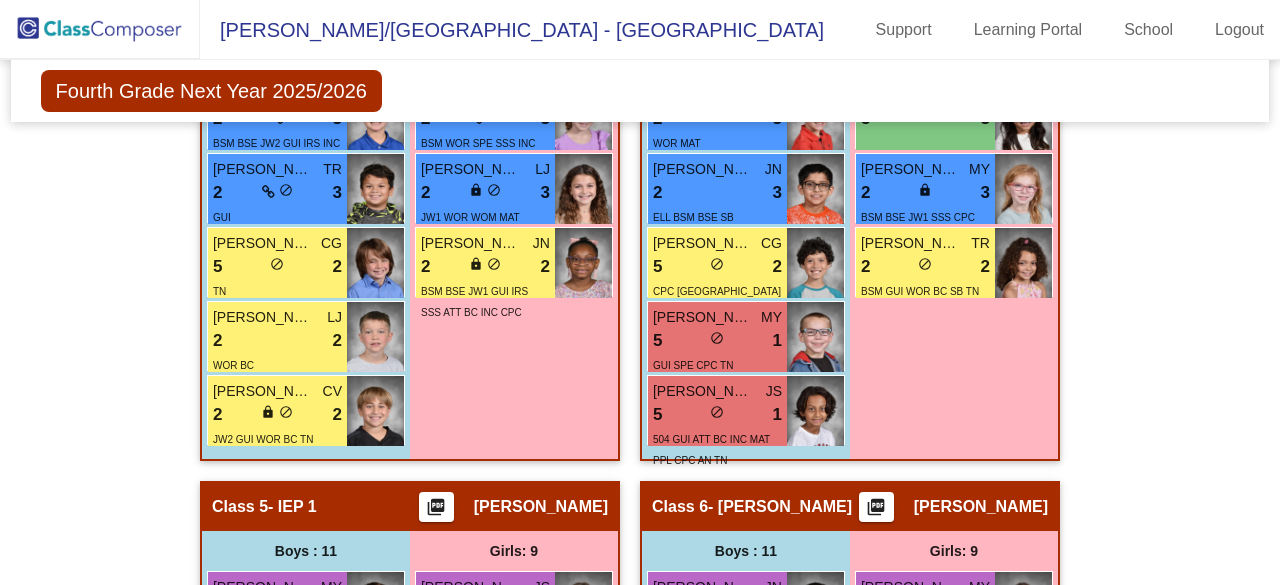 click on "Hallway   - Hallway Class  picture_as_pdf  Add Student  First Name Last Name Student Id  (Recommended)   Boy   Girl   [DEMOGRAPHIC_DATA] Add Close  Boys : 1  [PERSON_NAME] 2 lock do_not_disturb_alt 2 IEP Girls: 1 [PERSON_NAME] 2 lock do_not_disturb_alt 1 IEP SPE INC Class 1   - [PERSON_NAME]  picture_as_pdf [PERSON_NAME]  Add Student  First Name Last Name Student Id  (Recommended)   Boy   Girl   [DEMOGRAPHIC_DATA] Add Close  Boys : 10  [PERSON_NAME] MY 8 lock do_not_disturb_alt 4 HLR EM CPC [PERSON_NAME] MY 8 lock do_not_disturb_alt 3 HLR EM MAT PPL TN [PERSON_NAME] 5 lock do_not_disturb_alt 4 INC PPL CPC [PERSON_NAME] Guest TR 5 lock do_not_disturb_alt 3 SPE Justice [PERSON_NAME] 5 lock do_not_disturb_alt 3 JW2 INC MAT [PERSON_NAME] MY 5 lock do_not_disturb_alt 3 MED MAT CPC TN [PERSON_NAME] CV 2 lock do_not_disturb_alt 3 WOR WOM [PERSON_NAME] JN 5 lock do_not_disturb_alt 2 INC CPC TN [PERSON_NAME] MY 2 lock do_not_disturb_alt 2 BSM BSE JW2 BC INC CPC [PERSON_NAME] Frame LJ 2 lock do_not_disturb_alt 1 Girls: 9 [PERSON_NAME]" 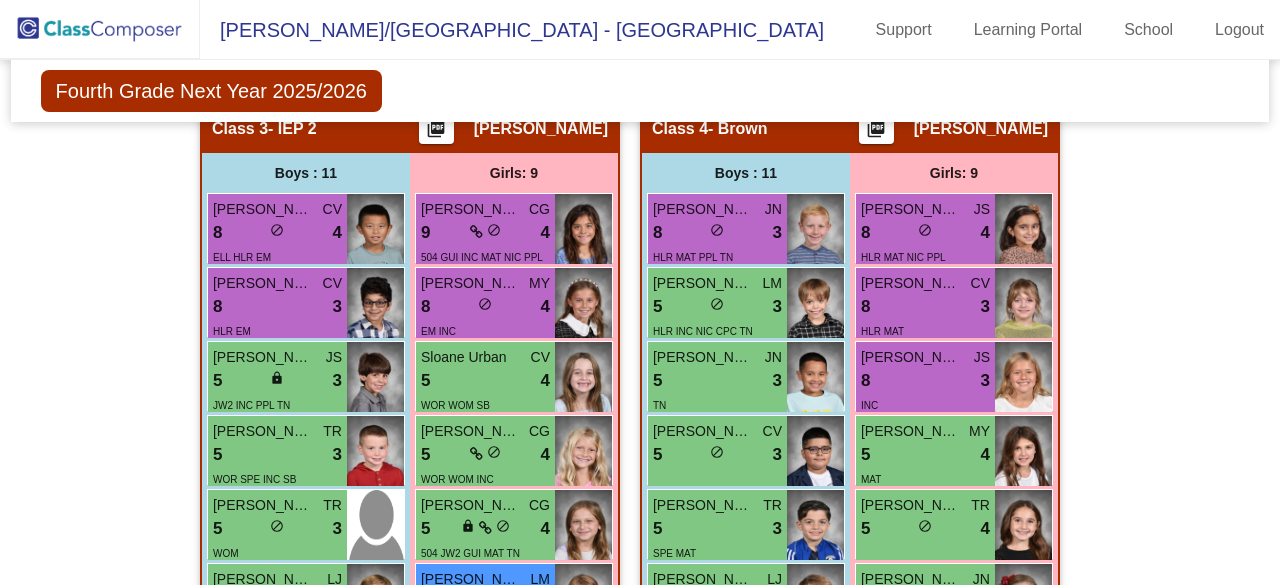 scroll, scrollTop: 1544, scrollLeft: 0, axis: vertical 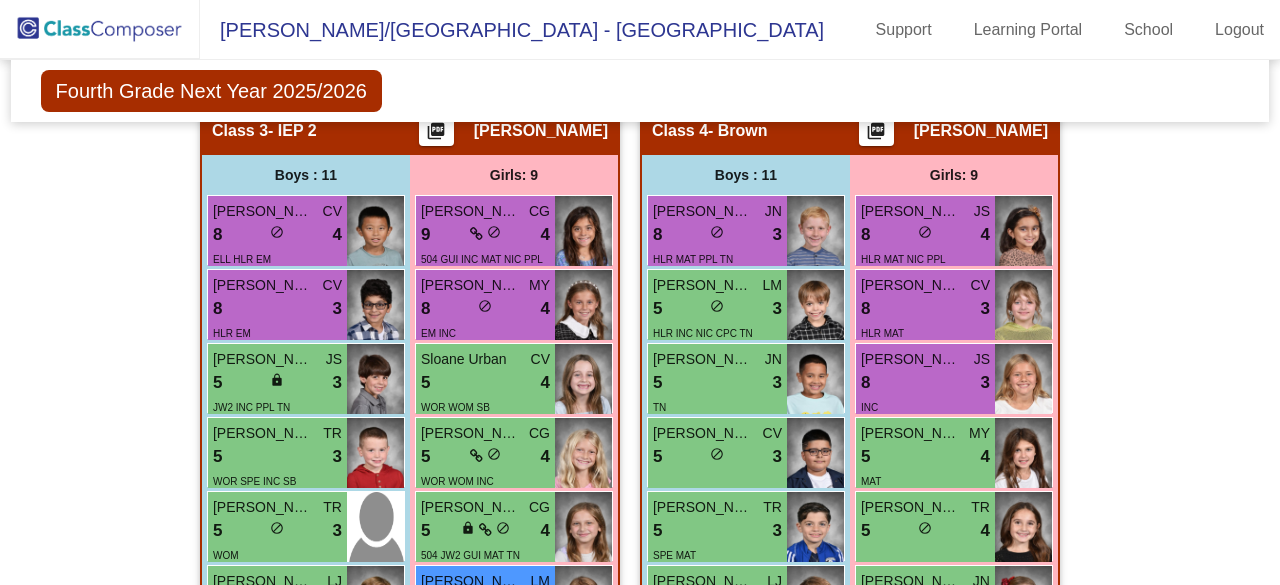 click on "Hallway   - Hallway Class  picture_as_pdf  Add Student  First Name Last Name Student Id  (Recommended)   Boy   Girl   [DEMOGRAPHIC_DATA] Add Close  Boys : 1  [PERSON_NAME] 2 lock do_not_disturb_alt 2 IEP Girls: 1 [PERSON_NAME] 2 lock do_not_disturb_alt 1 IEP SPE INC Class 1   - [PERSON_NAME]  picture_as_pdf [PERSON_NAME]  Add Student  First Name Last Name Student Id  (Recommended)   Boy   Girl   [DEMOGRAPHIC_DATA] Add Close  Boys : 10  [PERSON_NAME] MY 8 lock do_not_disturb_alt 4 HLR EM CPC [PERSON_NAME] MY 8 lock do_not_disturb_alt 3 HLR EM MAT PPL TN [PERSON_NAME] 5 lock do_not_disturb_alt 4 INC PPL CPC [PERSON_NAME] Guest TR 5 lock do_not_disturb_alt 3 SPE Justice [PERSON_NAME] 5 lock do_not_disturb_alt 3 JW2 INC MAT [PERSON_NAME] MY 5 lock do_not_disturb_alt 3 MED MAT CPC TN [PERSON_NAME] CV 2 lock do_not_disturb_alt 3 WOR WOM [PERSON_NAME] JN 5 lock do_not_disturb_alt 2 INC CPC TN [PERSON_NAME] MY 2 lock do_not_disturb_alt 2 BSM BSE JW2 BC INC CPC [PERSON_NAME] Frame LJ 2 lock do_not_disturb_alt 1 Girls: 9 [PERSON_NAME]" 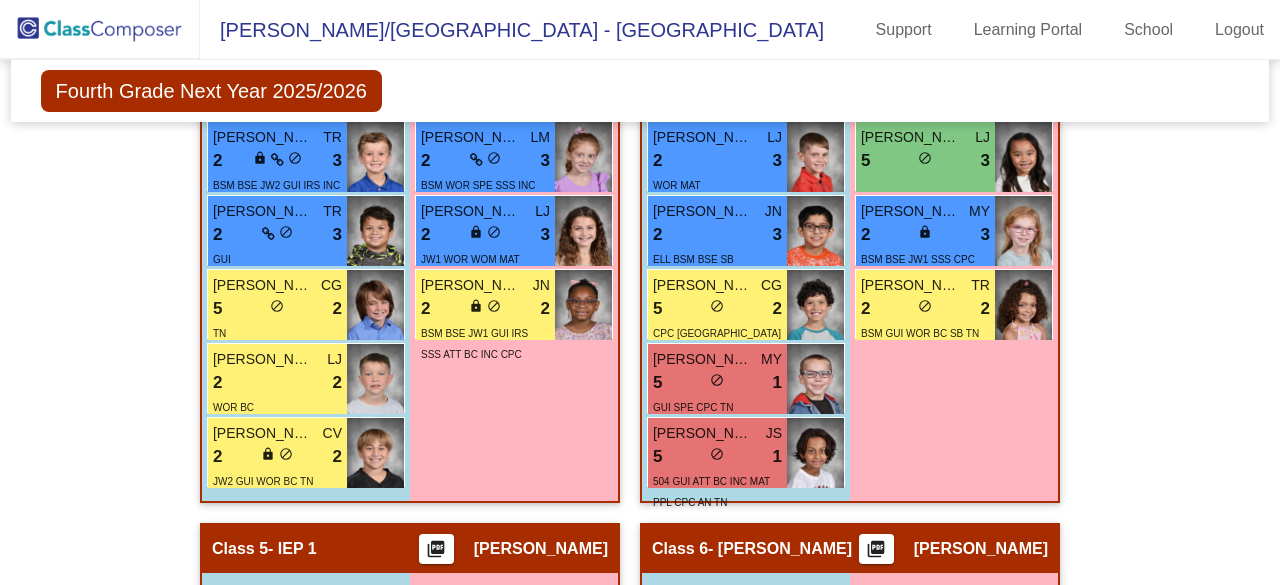 scroll, scrollTop: 2064, scrollLeft: 0, axis: vertical 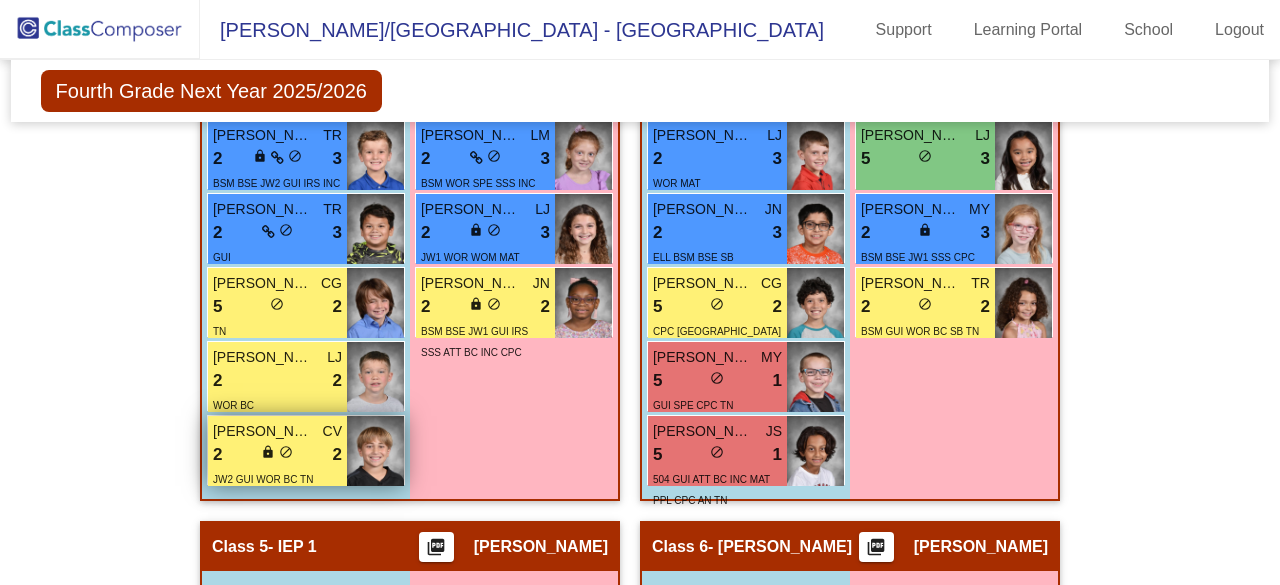 click on "2 lock do_not_disturb_alt 2" at bounding box center [277, 455] 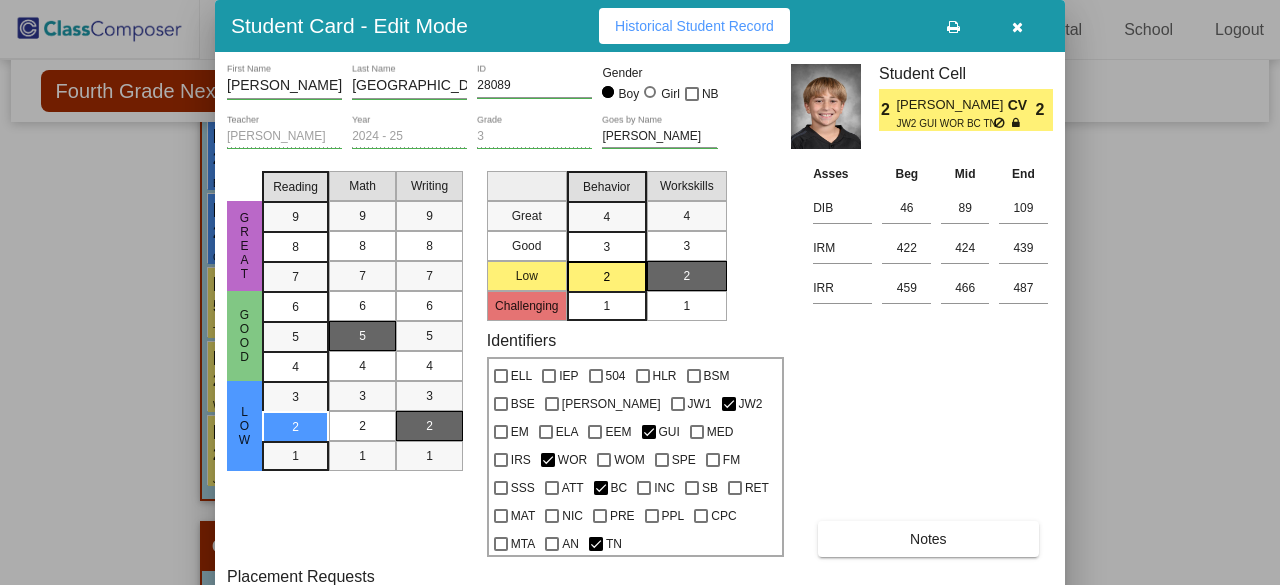 click on "Notes" at bounding box center (928, 539) 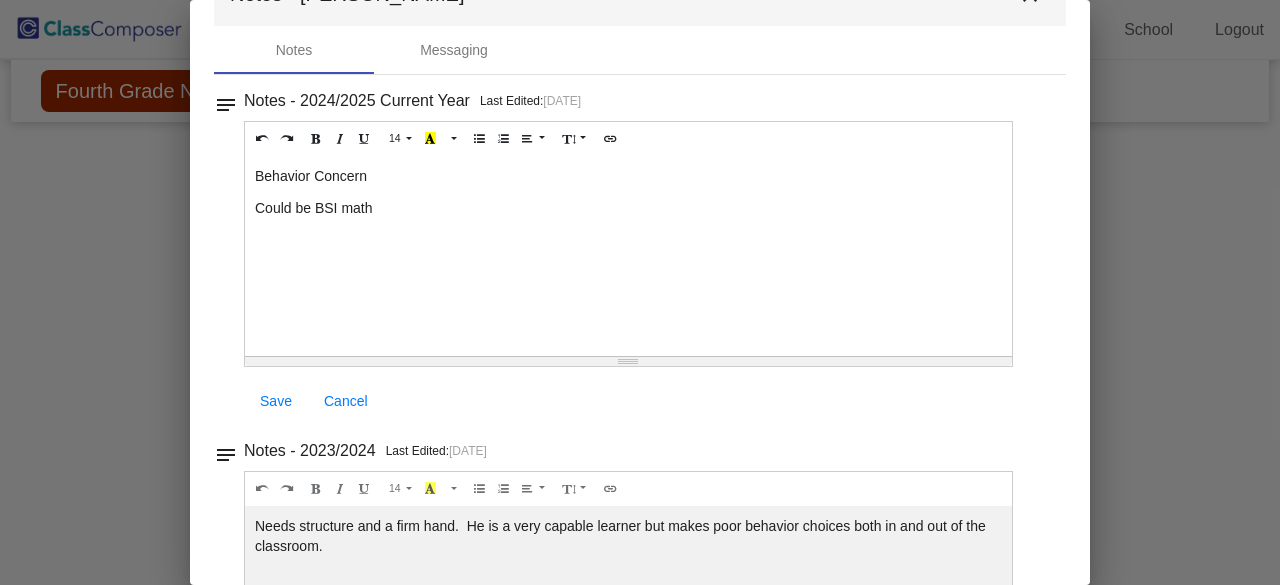 scroll, scrollTop: 0, scrollLeft: 0, axis: both 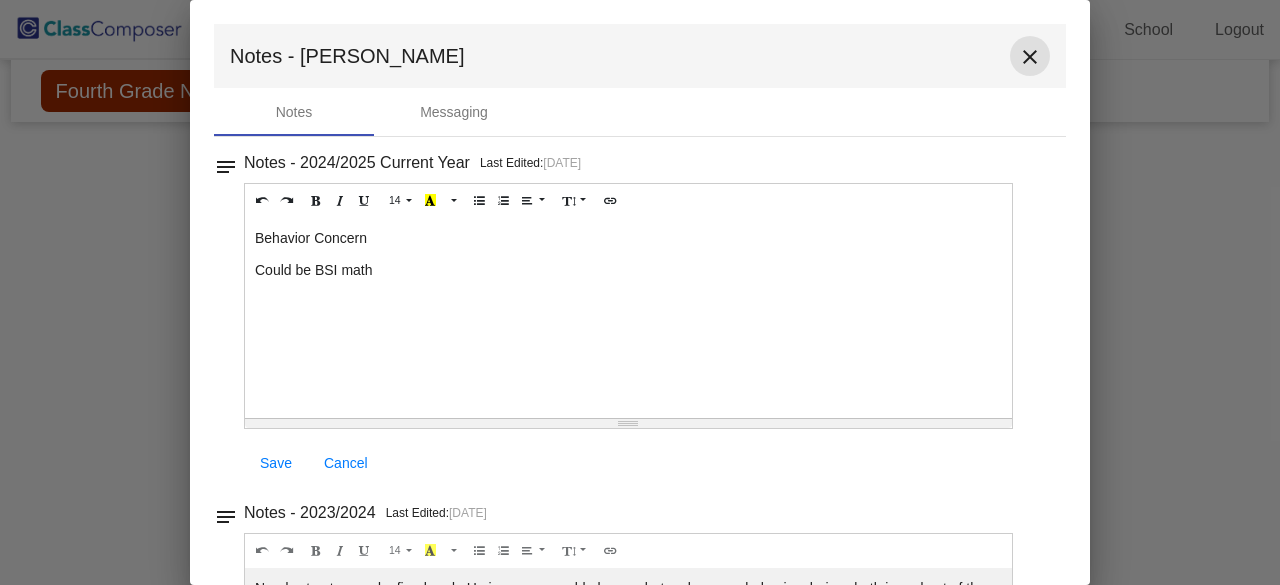 click on "close" at bounding box center (1030, 57) 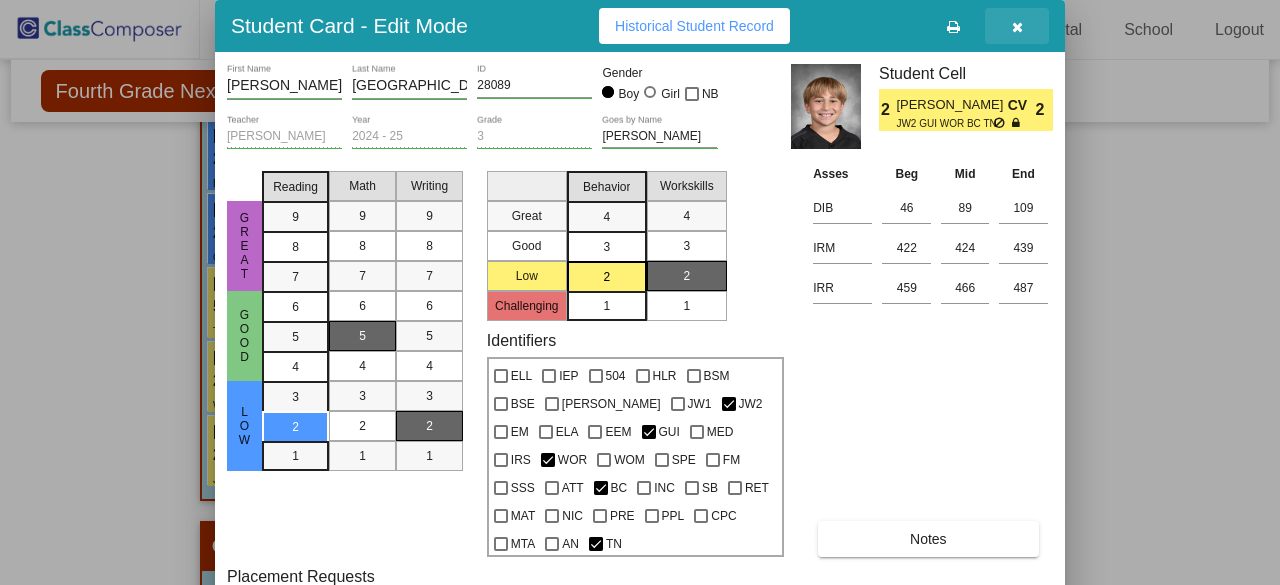 click at bounding box center [1017, 27] 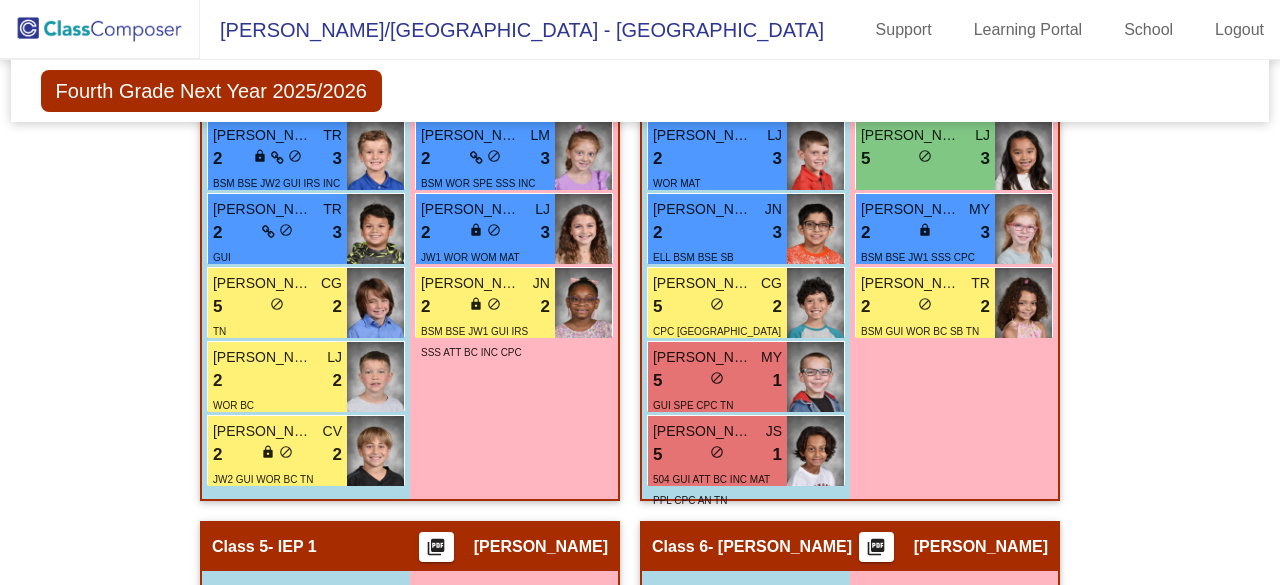 click on "Hallway   - Hallway Class  picture_as_pdf  Add Student  First Name Last Name Student Id  (Recommended)   Boy   Girl   [DEMOGRAPHIC_DATA] Add Close  Boys : 1  [PERSON_NAME] 2 lock do_not_disturb_alt 2 IEP Girls: 1 [PERSON_NAME] 2 lock do_not_disturb_alt 1 IEP SPE INC Class 1   - [PERSON_NAME]  picture_as_pdf [PERSON_NAME]  Add Student  First Name Last Name Student Id  (Recommended)   Boy   Girl   [DEMOGRAPHIC_DATA] Add Close  Boys : 10  [PERSON_NAME] MY 8 lock do_not_disturb_alt 4 HLR EM CPC [PERSON_NAME] MY 8 lock do_not_disturb_alt 3 HLR EM MAT PPL TN [PERSON_NAME] 5 lock do_not_disturb_alt 4 INC PPL CPC [PERSON_NAME] Guest TR 5 lock do_not_disturb_alt 3 SPE Justice [PERSON_NAME] 5 lock do_not_disturb_alt 3 JW2 INC MAT [PERSON_NAME] MY 5 lock do_not_disturb_alt 3 MED MAT CPC TN [PERSON_NAME] CV 2 lock do_not_disturb_alt 3 WOR WOM [PERSON_NAME] JN 5 lock do_not_disturb_alt 2 INC CPC TN [PERSON_NAME] MY 2 lock do_not_disturb_alt 2 BSM BSE JW2 BC INC CPC [PERSON_NAME] Frame LJ 2 lock do_not_disturb_alt 1 Girls: 9 [PERSON_NAME]" 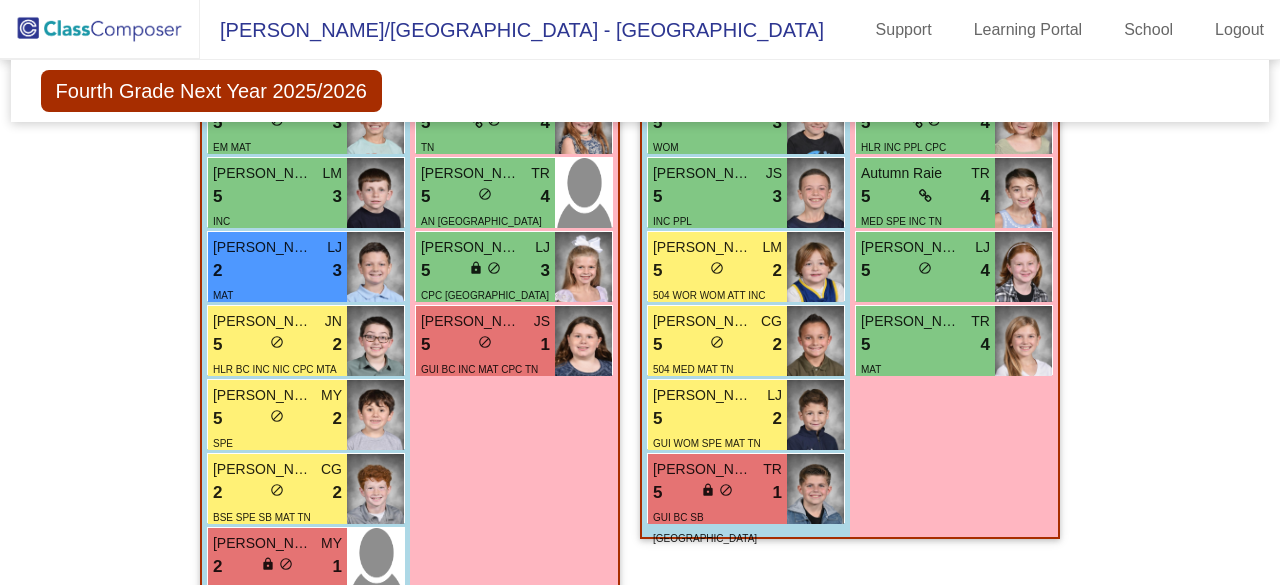 scroll, scrollTop: 3864, scrollLeft: 0, axis: vertical 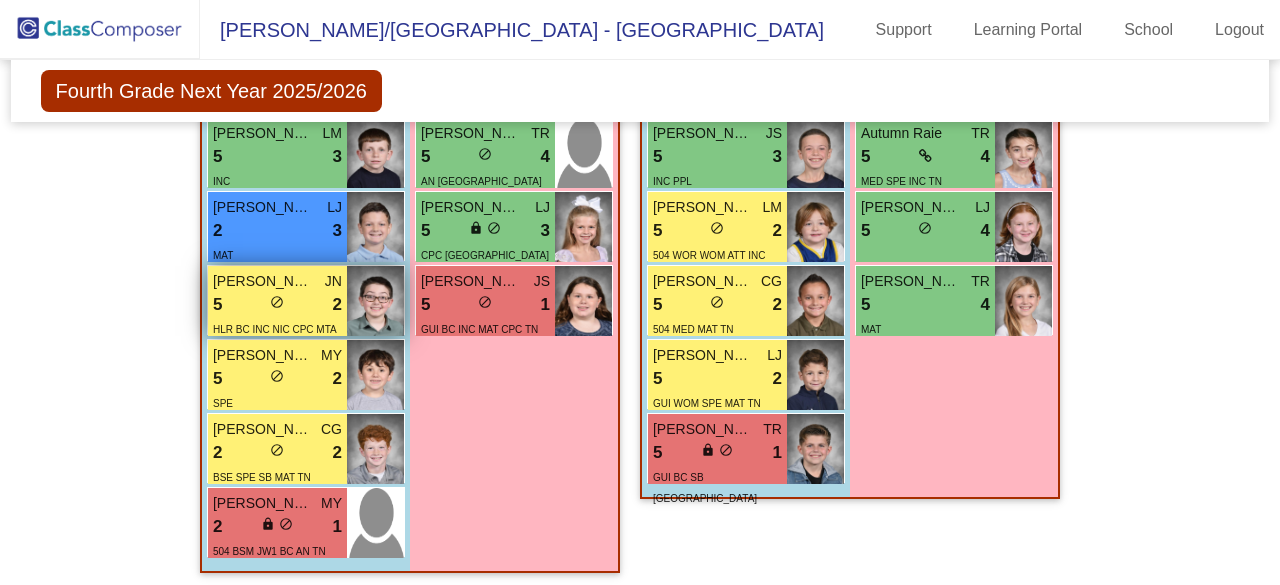 click on "[PERSON_NAME]" at bounding box center (263, 281) 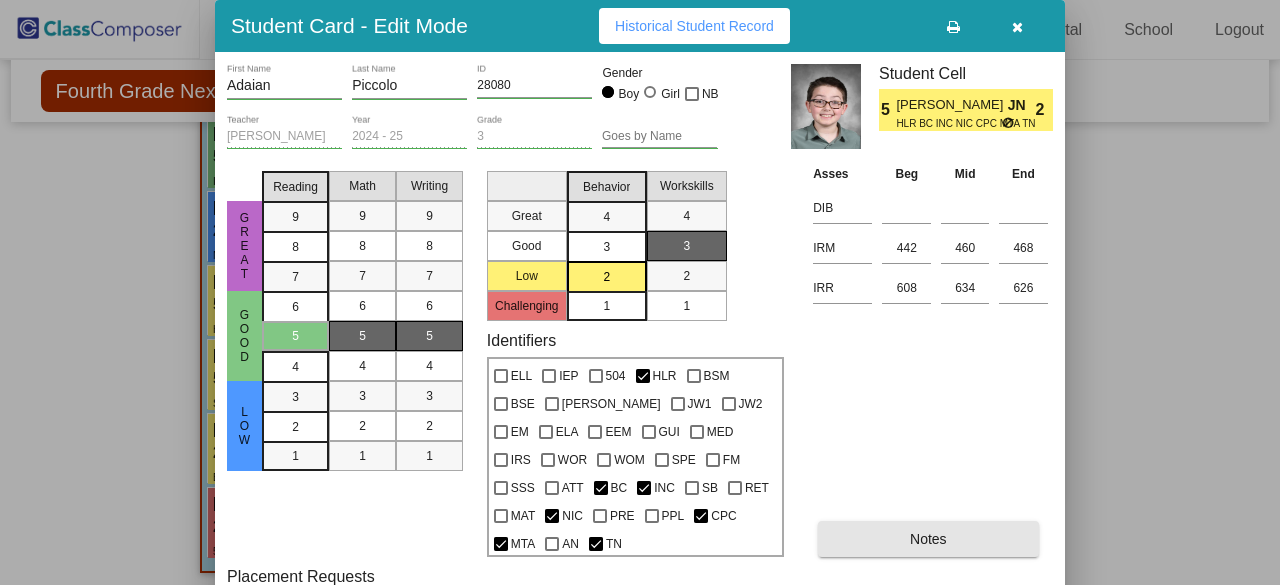 click on "Notes" at bounding box center [928, 539] 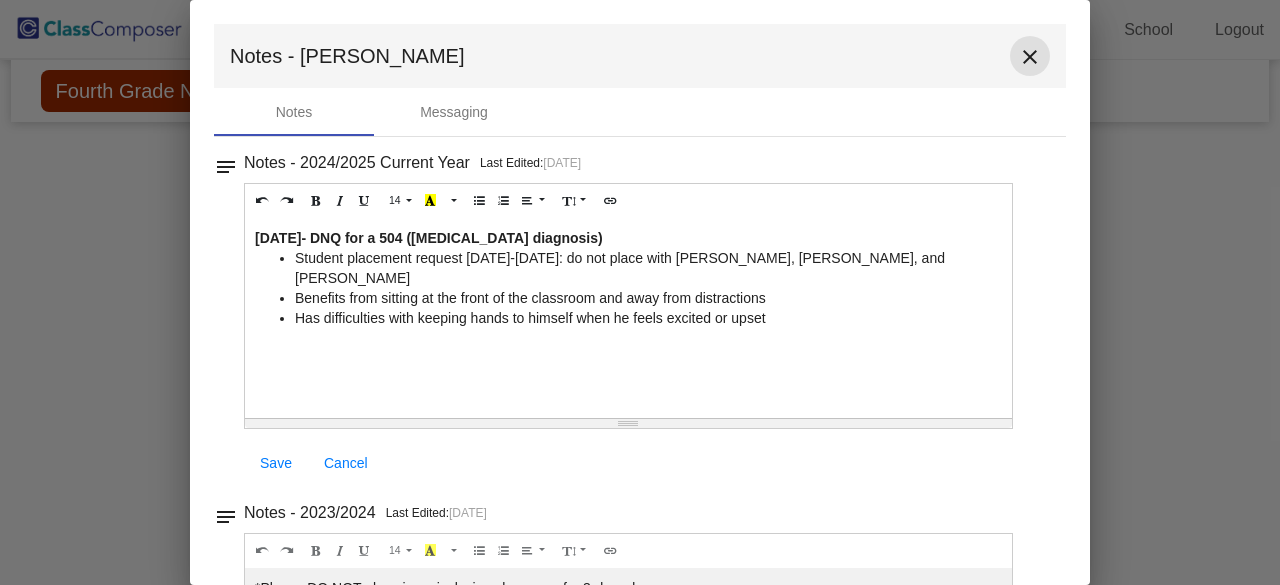 click on "close" at bounding box center (1030, 57) 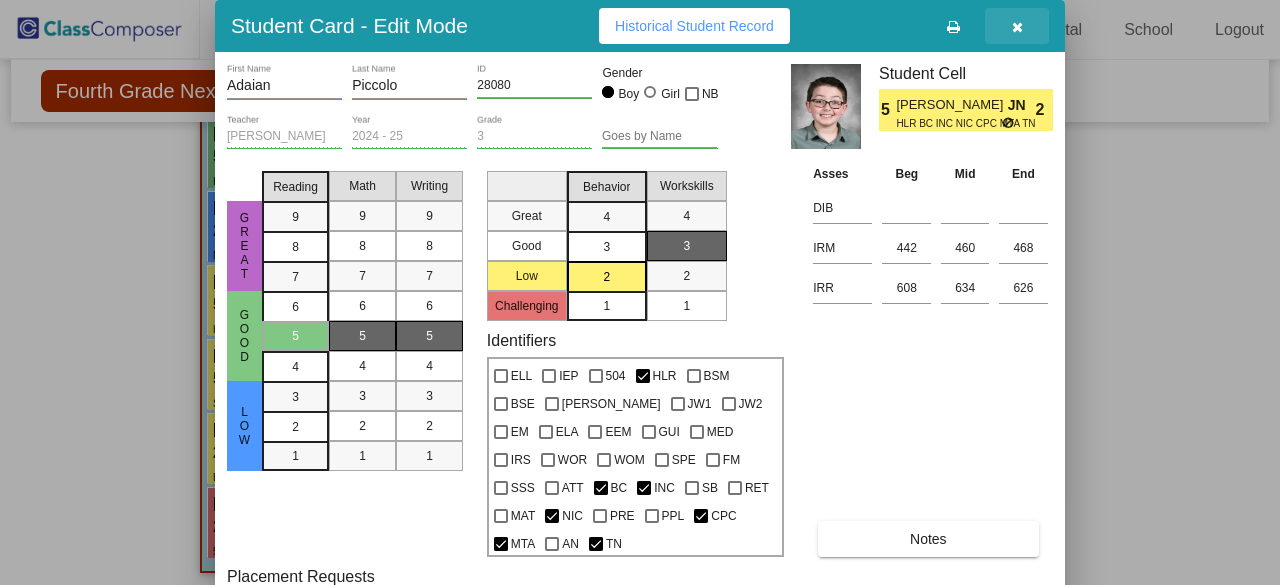 click at bounding box center [1017, 27] 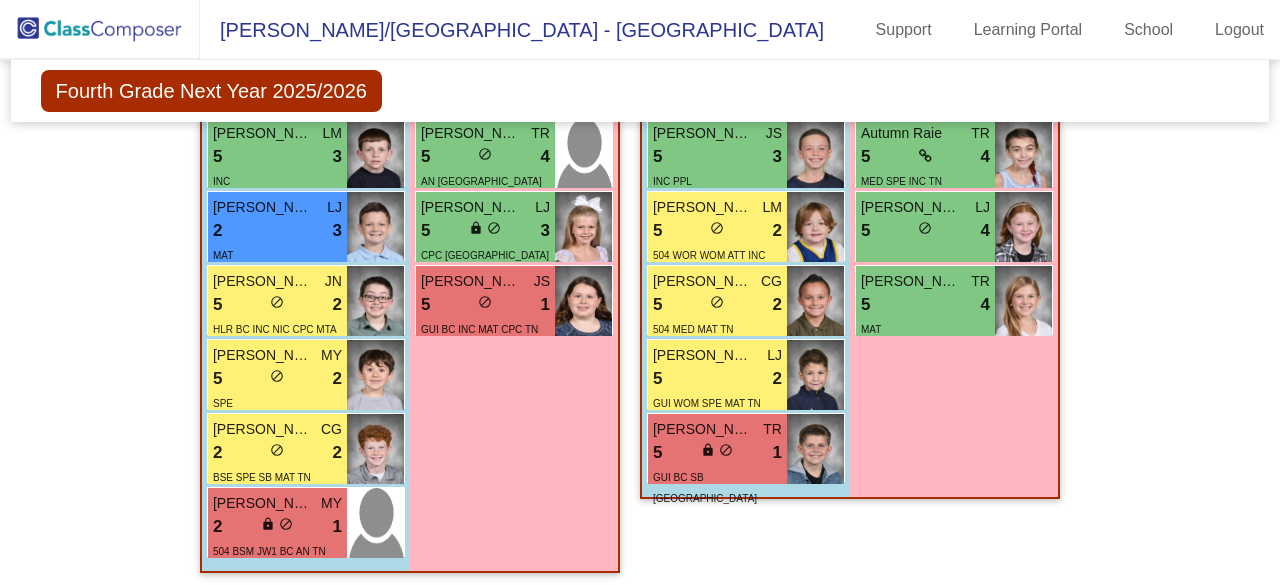 click on "Hallway   - Hallway Class  picture_as_pdf  Add Student  First Name Last Name Student Id  (Recommended)   Boy   Girl   [DEMOGRAPHIC_DATA] Add Close  Boys : 1  [PERSON_NAME] 2 lock do_not_disturb_alt 2 IEP Girls: 1 [PERSON_NAME] 2 lock do_not_disturb_alt 1 IEP SPE INC Class 1   - [PERSON_NAME]  picture_as_pdf [PERSON_NAME]  Add Student  First Name Last Name Student Id  (Recommended)   Boy   Girl   [DEMOGRAPHIC_DATA] Add Close  Boys : 10  [PERSON_NAME] MY 8 lock do_not_disturb_alt 4 HLR EM CPC [PERSON_NAME] MY 8 lock do_not_disturb_alt 3 HLR EM MAT PPL TN [PERSON_NAME] 5 lock do_not_disturb_alt 4 INC PPL CPC [PERSON_NAME] Guest TR 5 lock do_not_disturb_alt 3 SPE Justice [PERSON_NAME] 5 lock do_not_disturb_alt 3 JW2 INC MAT [PERSON_NAME] MY 5 lock do_not_disturb_alt 3 MED MAT CPC TN [PERSON_NAME] CV 2 lock do_not_disturb_alt 3 WOR WOM [PERSON_NAME] JN 5 lock do_not_disturb_alt 2 INC CPC TN [PERSON_NAME] MY 2 lock do_not_disturb_alt 2 BSM BSE JW2 BC INC CPC [PERSON_NAME] Frame LJ 2 lock do_not_disturb_alt 1 Girls: 9 [PERSON_NAME]" 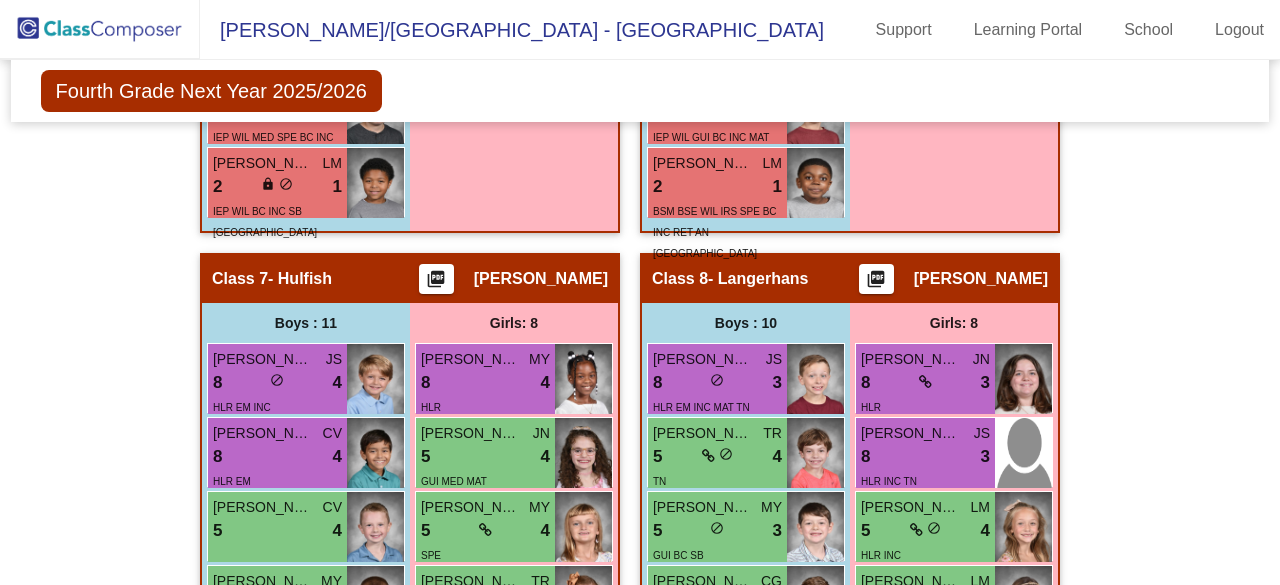 scroll, scrollTop: 3264, scrollLeft: 0, axis: vertical 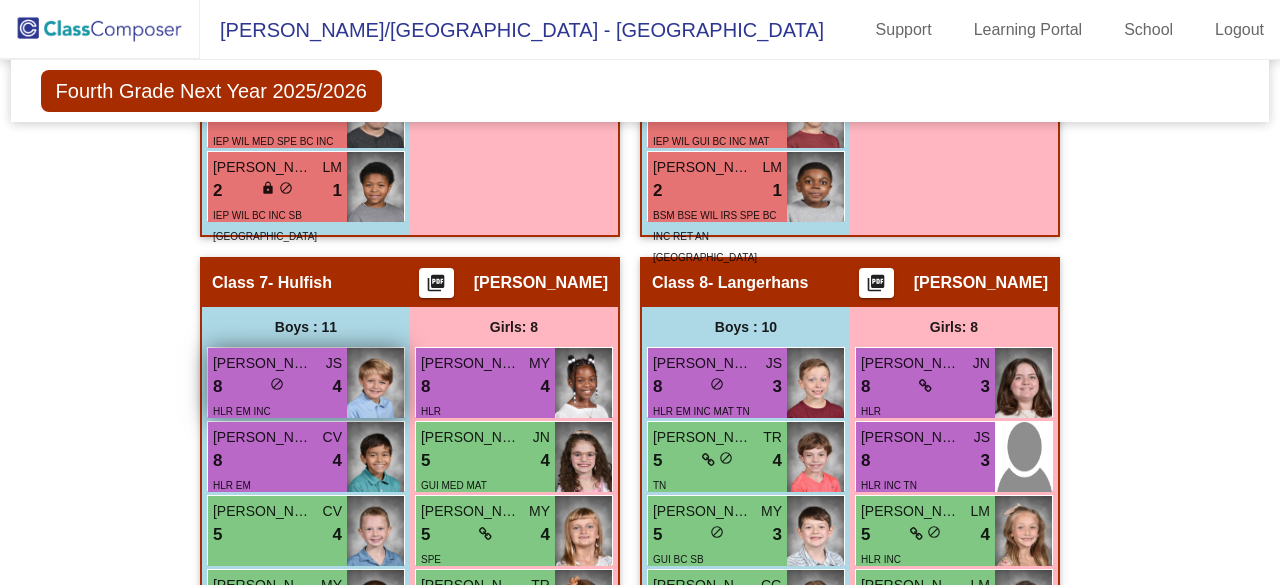 click on "8 lock do_not_disturb_alt 4" at bounding box center [277, 387] 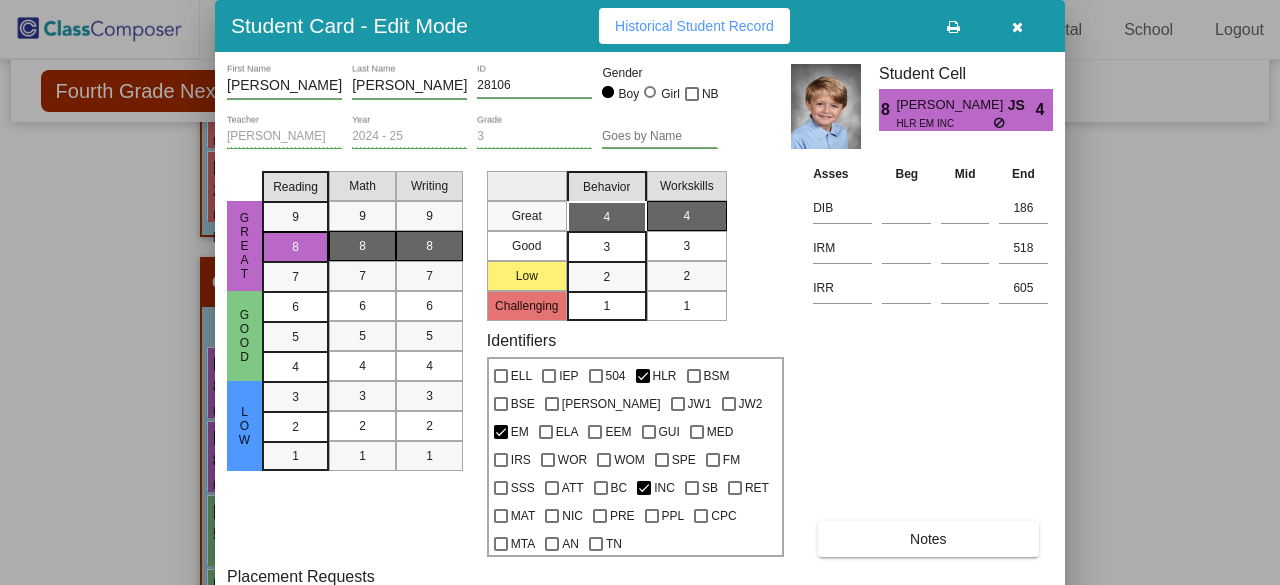 click at bounding box center (1017, 26) 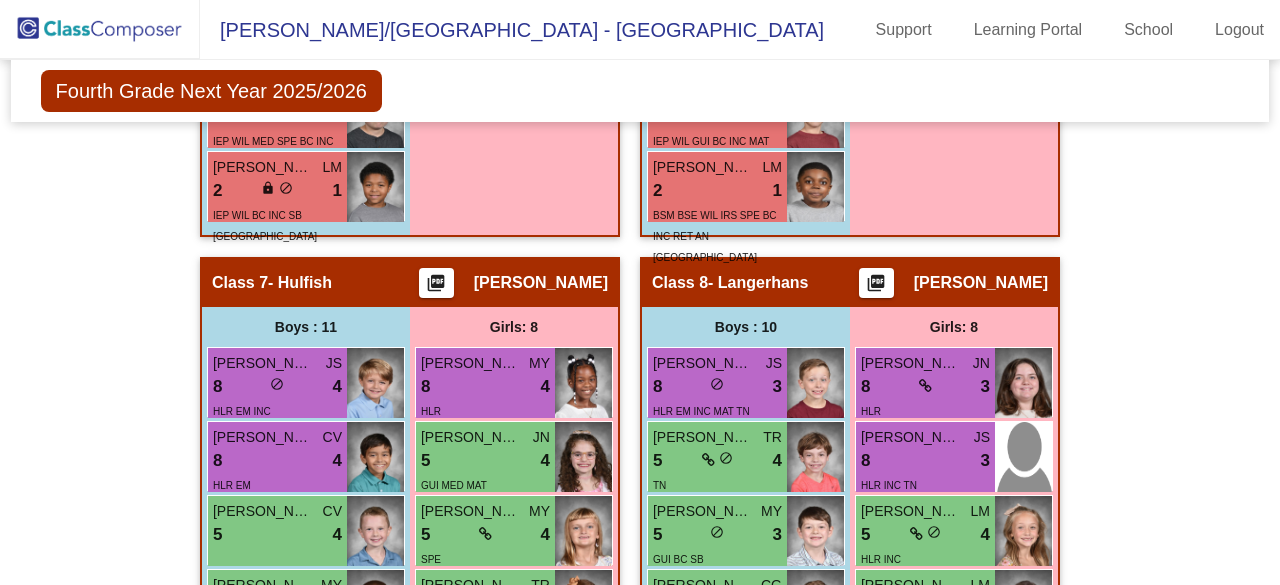 click on "Hallway   - Hallway Class  picture_as_pdf  Add Student  First Name Last Name Student Id  (Recommended)   Boy   Girl   [DEMOGRAPHIC_DATA] Add Close  Boys : 1  [PERSON_NAME] 2 lock do_not_disturb_alt 2 IEP Girls: 1 [PERSON_NAME] 2 lock do_not_disturb_alt 1 IEP SPE INC Class 1   - [PERSON_NAME]  picture_as_pdf [PERSON_NAME]  Add Student  First Name Last Name Student Id  (Recommended)   Boy   Girl   [DEMOGRAPHIC_DATA] Add Close  Boys : 10  [PERSON_NAME] MY 8 lock do_not_disturb_alt 4 HLR EM CPC [PERSON_NAME] MY 8 lock do_not_disturb_alt 3 HLR EM MAT PPL TN [PERSON_NAME] 5 lock do_not_disturb_alt 4 INC PPL CPC [PERSON_NAME] Guest TR 5 lock do_not_disturb_alt 3 SPE Justice [PERSON_NAME] 5 lock do_not_disturb_alt 3 JW2 INC MAT [PERSON_NAME] MY 5 lock do_not_disturb_alt 3 MED MAT CPC TN [PERSON_NAME] CV 2 lock do_not_disturb_alt 3 WOR WOM [PERSON_NAME] JN 5 lock do_not_disturb_alt 2 INC CPC TN [PERSON_NAME] MY 2 lock do_not_disturb_alt 2 BSM BSE JW2 BC INC CPC [PERSON_NAME] Frame LJ 2 lock do_not_disturb_alt 1 Girls: 9 [PERSON_NAME]" 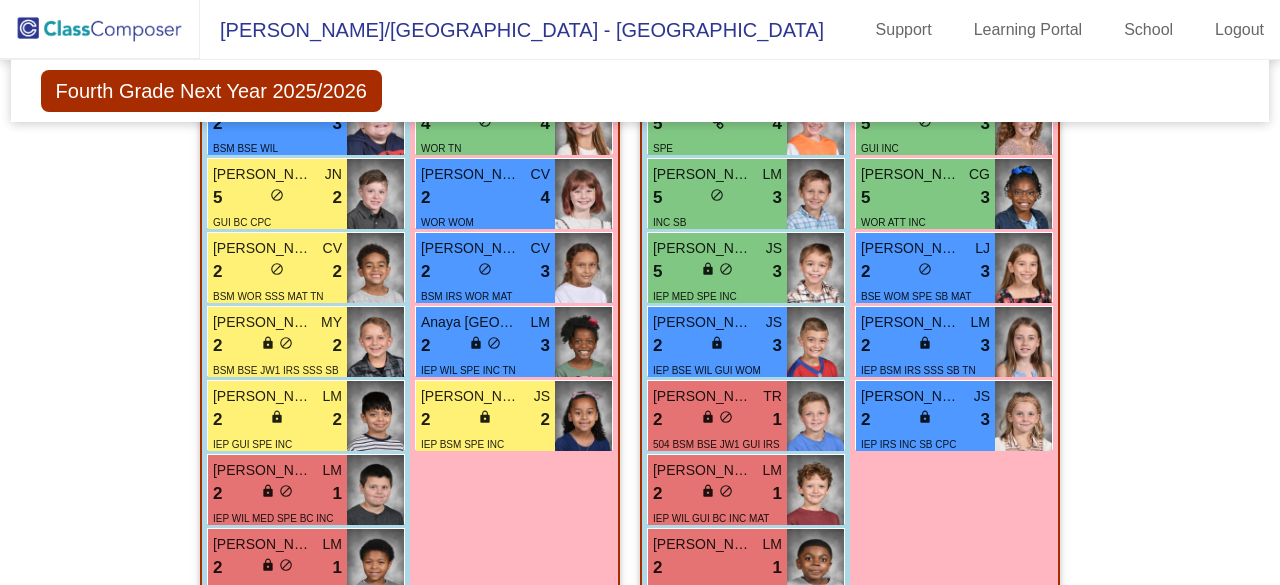 scroll, scrollTop: 2944, scrollLeft: 0, axis: vertical 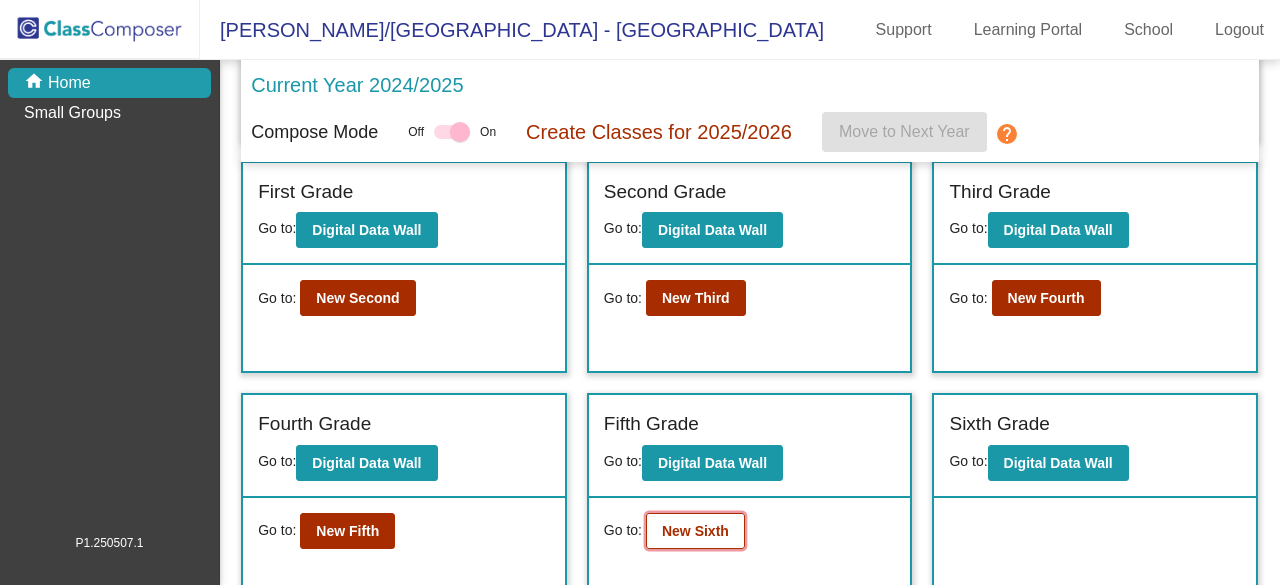 click on "New Sixth" 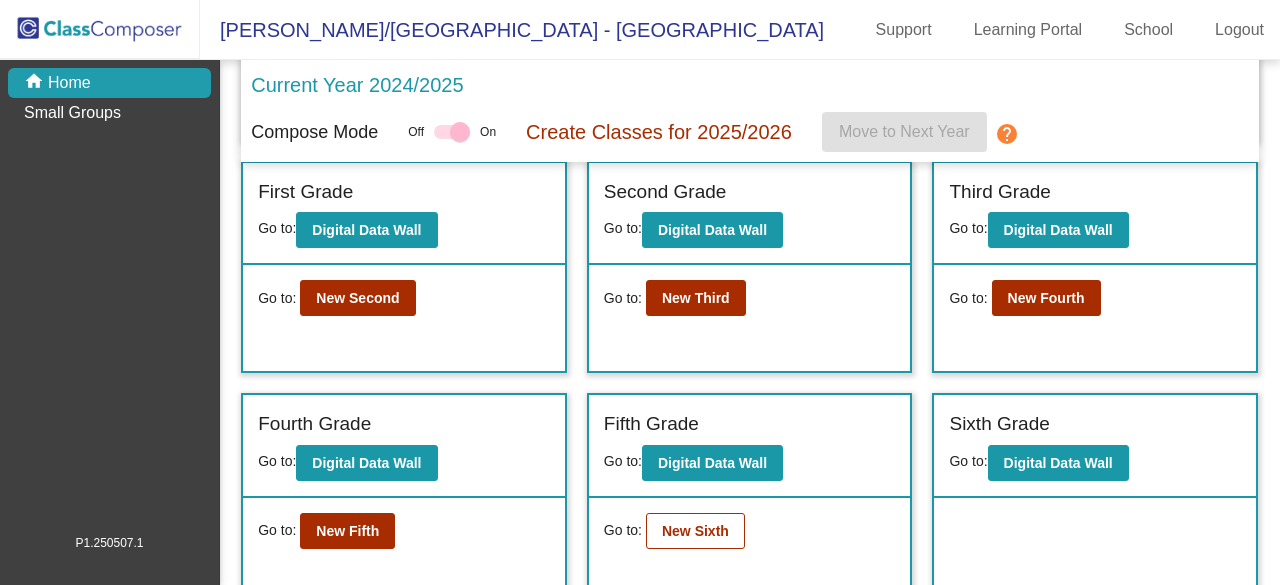 scroll, scrollTop: 0, scrollLeft: 0, axis: both 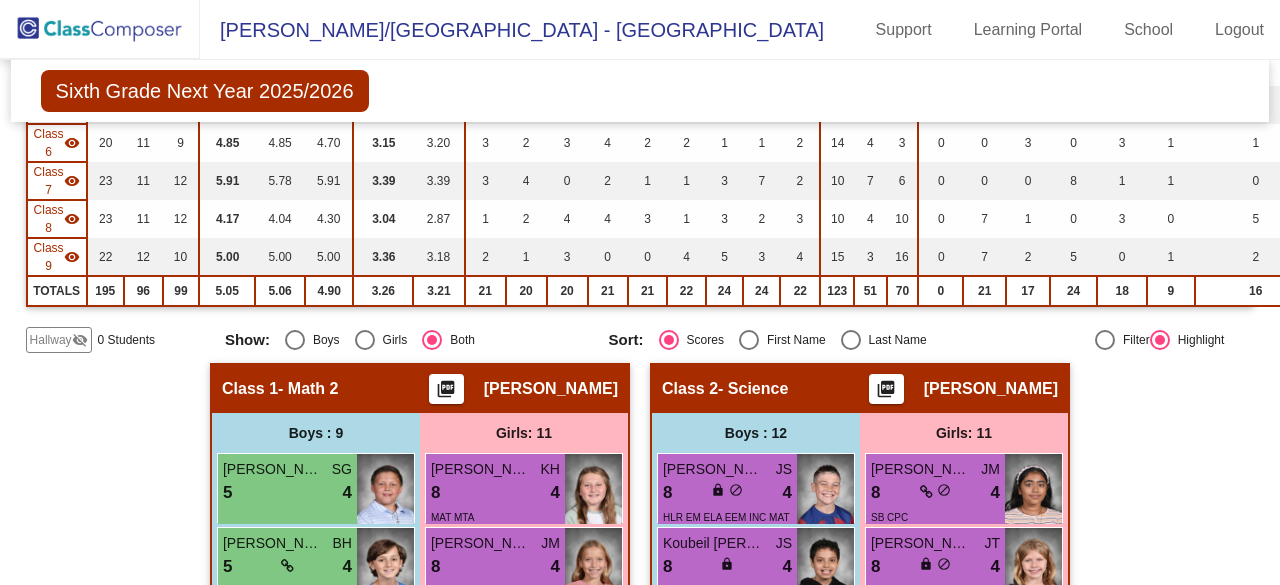 click on "Hallway   - Hallway Class  picture_as_pdf  Add Student  First Name Last Name Student Id  (Recommended)   Boy   Girl   [DEMOGRAPHIC_DATA] Add Close  Boys : 0    No Students   Girls: 0   No Students   Class 1   - Math 2  picture_as_pdf [PERSON_NAME]  Add Student  First Name Last Name Student Id  (Recommended)   Boy   Girl   [DEMOGRAPHIC_DATA] Add Close  Boys : 9  [PERSON_NAME] [PERSON_NAME] 5 lock do_not_disturb_alt 4 [PERSON_NAME] BH 5 lock do_not_disturb_alt 4 INC MAT Chase [PERSON_NAME] 5 lock do_not_disturb_alt 3 INC MAT [PERSON_NAME] LS 5 lock do_not_disturb_alt 3 [PERSON_NAME] JM 5 lock do_not_disturb_alt [DATE] INC [PERSON_NAME] EG 5 lock do_not_disturb_alt 3 INC SB CPC TN [PERSON_NAME] JM 2 lock do_not_disturb_alt 3 504 BSM IRS CPC [PERSON_NAME] KH 8 lock do_not_disturb_alt 2 [DATE] INC MAT CPC Bode [PERSON_NAME] 5 lock do_not_disturb_alt 1 504 GUI MED SPE BC CPC TN Girls: 11 [PERSON_NAME] KH 8 lock do_not_disturb_alt 4 MAT MTA [PERSON_NAME] JM 8 lock do_not_disturb_alt 4 INC [PERSON_NAME] KH 5 lock do_not_disturb_alt 4" 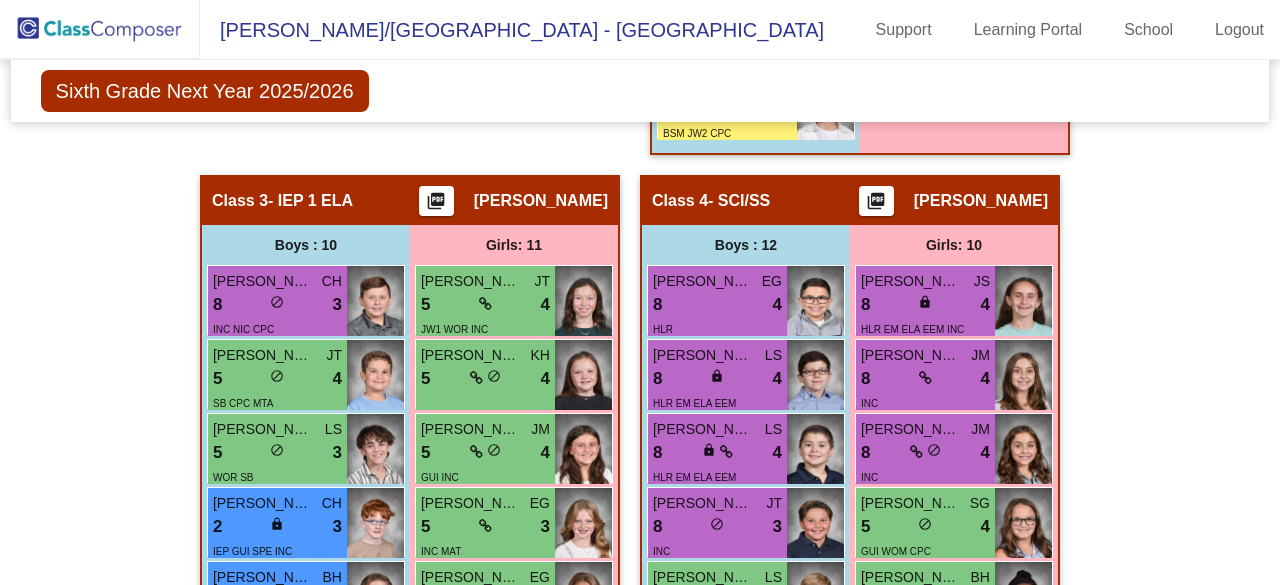 scroll, scrollTop: 1550, scrollLeft: 0, axis: vertical 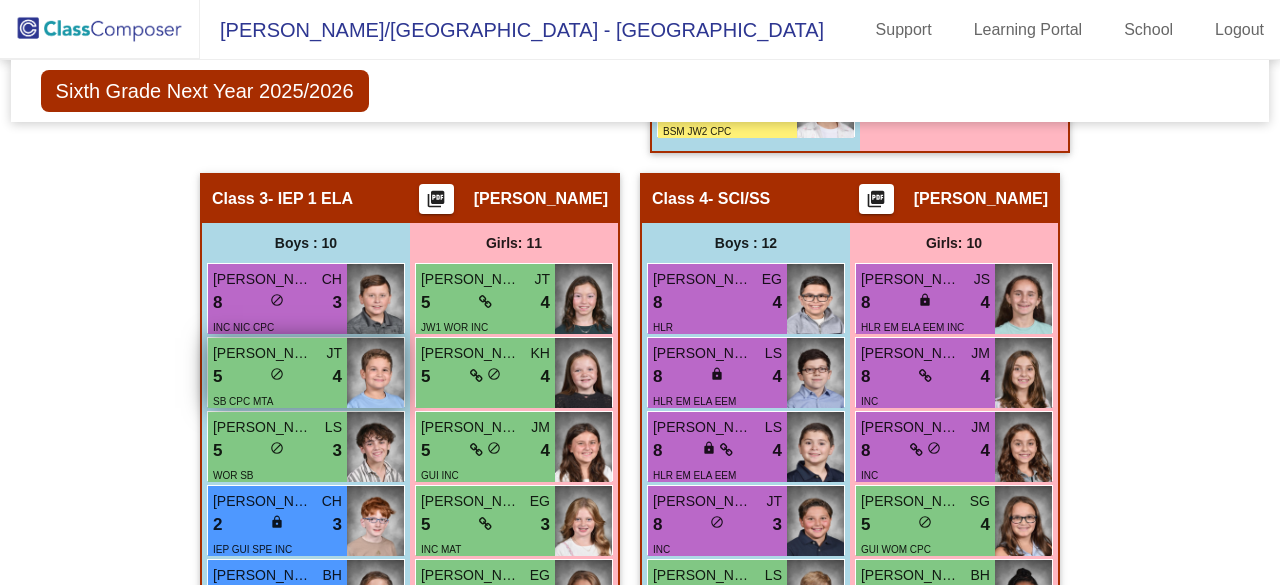 click on "SB CPC MTA" at bounding box center [277, 400] 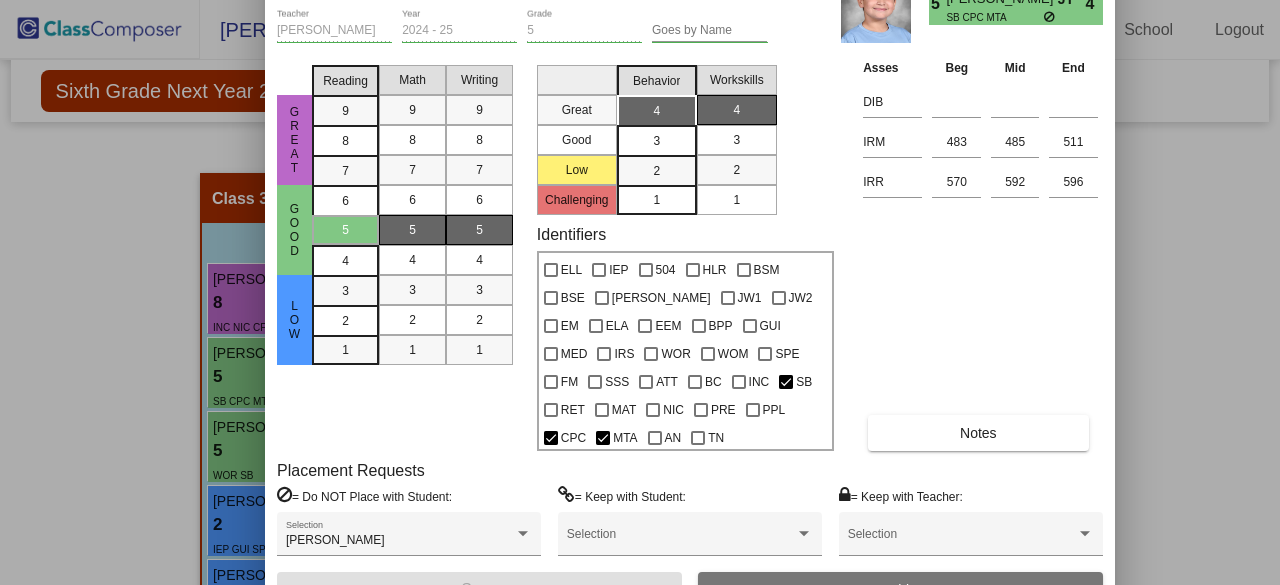drag, startPoint x: 844, startPoint y: 28, endPoint x: 894, endPoint y: -78, distance: 117.20068 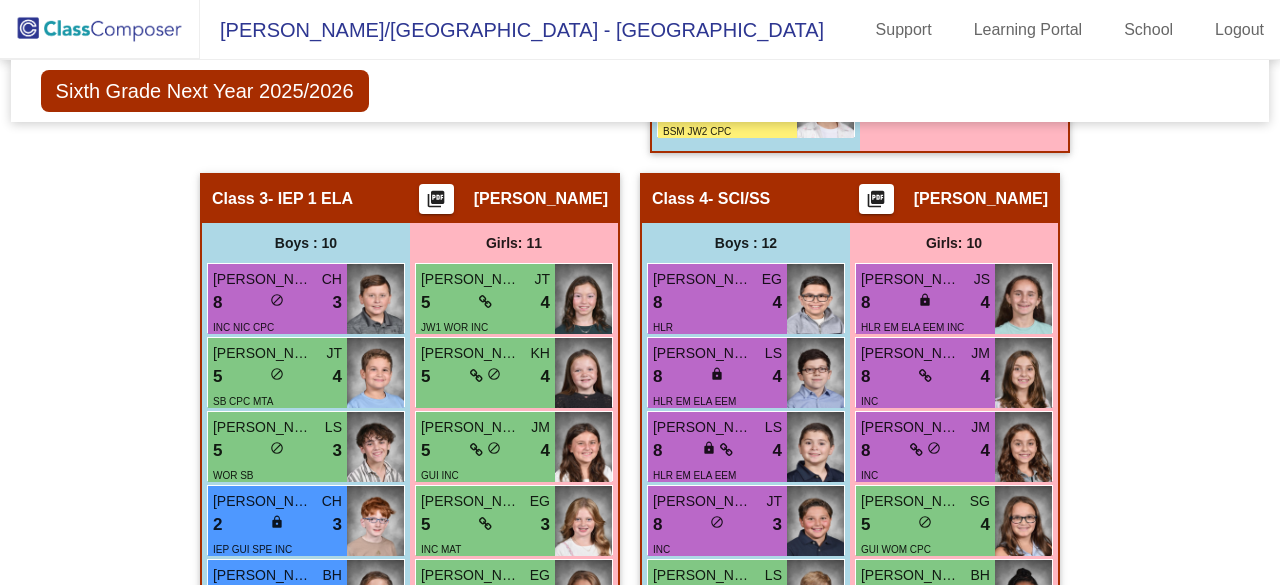 click on "Hallway   - Hallway Class  picture_as_pdf  Add Student  First Name Last Name Student Id  (Recommended)   Boy   Girl   [DEMOGRAPHIC_DATA] Add Close  Boys : 0    No Students   Girls: 0   No Students   Class 1   - Math 2  picture_as_pdf [PERSON_NAME]  Add Student  First Name Last Name Student Id  (Recommended)   Boy   Girl   [DEMOGRAPHIC_DATA] Add Close  Boys : 9  [PERSON_NAME] [PERSON_NAME] 5 lock do_not_disturb_alt 4 [PERSON_NAME] BH 5 lock do_not_disturb_alt 4 INC MAT Chase [PERSON_NAME] 5 lock do_not_disturb_alt 3 INC MAT [PERSON_NAME] LS 5 lock do_not_disturb_alt 3 [PERSON_NAME] JM 5 lock do_not_disturb_alt [DATE] INC [PERSON_NAME] EG 5 lock do_not_disturb_alt 3 INC SB CPC TN [PERSON_NAME] JM 2 lock do_not_disturb_alt 3 504 BSM IRS CPC [PERSON_NAME] KH 8 lock do_not_disturb_alt 2 [DATE] INC MAT CPC Bode [PERSON_NAME] 5 lock do_not_disturb_alt 1 504 GUI MED SPE BC CPC TN Girls: 11 [PERSON_NAME] KH 8 lock do_not_disturb_alt 4 MAT MTA [PERSON_NAME] JM 8 lock do_not_disturb_alt 4 INC [PERSON_NAME] KH 5 lock do_not_disturb_alt 4" 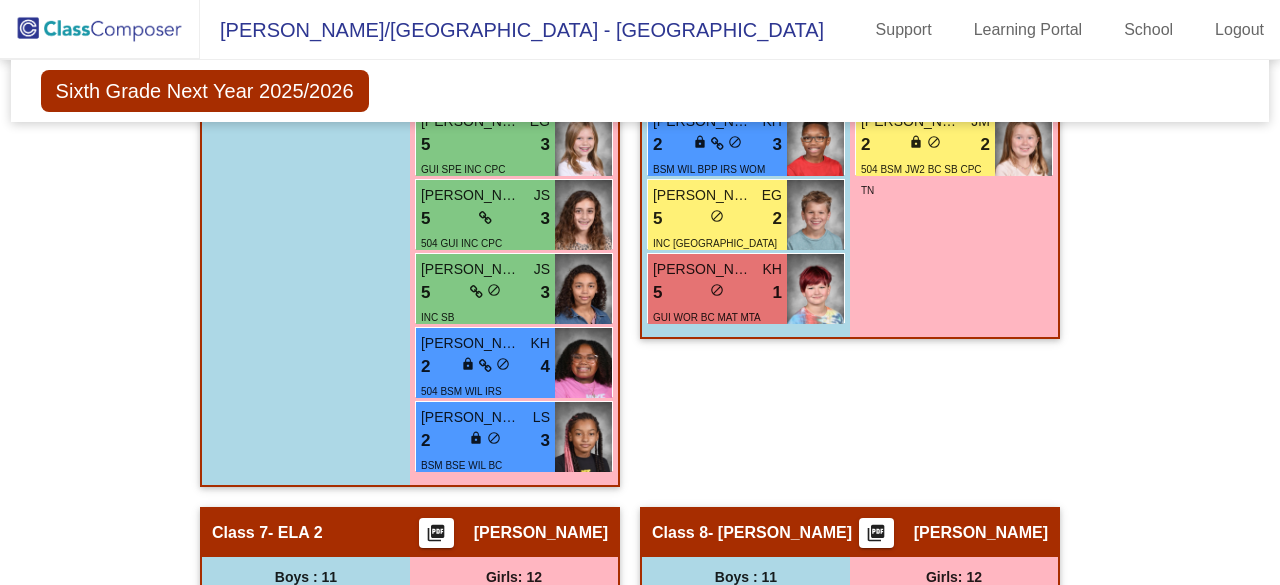 scroll, scrollTop: 3350, scrollLeft: 0, axis: vertical 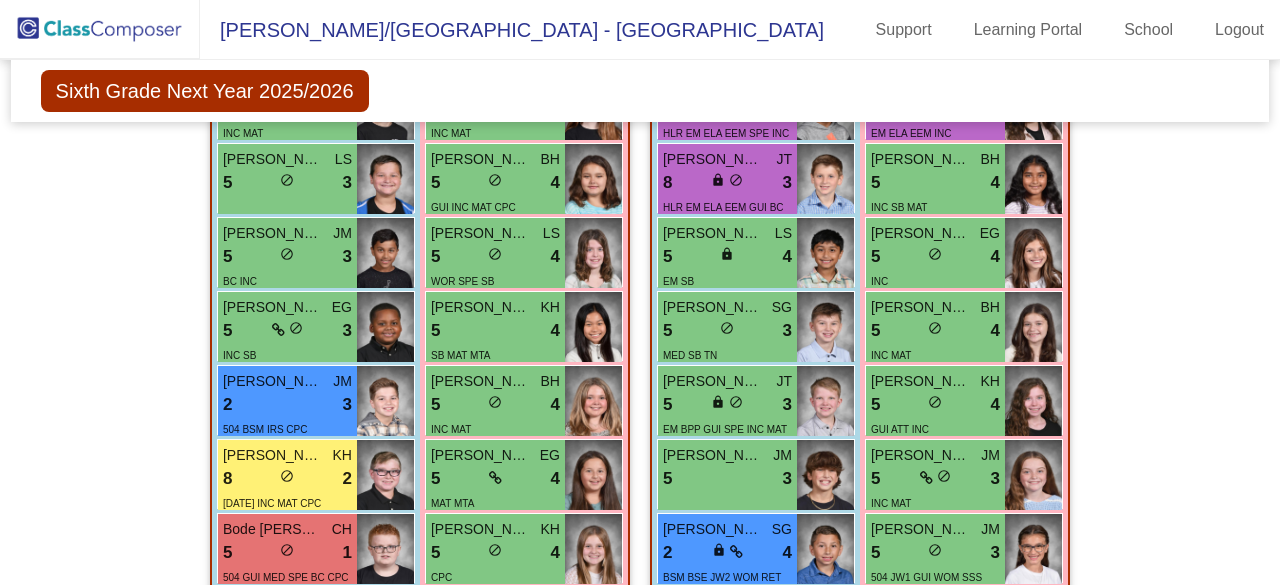 click on "Hallway   - Hallway Class  picture_as_pdf  Add Student  First Name Last Name Student Id  (Recommended)   Boy   Girl   [DEMOGRAPHIC_DATA] Add Close  Boys : 0    No Students   Girls: 0   No Students   Class 1   - Math 2  picture_as_pdf [PERSON_NAME]  Add Student  First Name Last Name Student Id  (Recommended)   Boy   Girl   [DEMOGRAPHIC_DATA] Add Close  Boys : 9  [PERSON_NAME] [PERSON_NAME] 5 lock do_not_disturb_alt 4 [PERSON_NAME] BH 5 lock do_not_disturb_alt 4 INC MAT Chase [PERSON_NAME] 5 lock do_not_disturb_alt 3 INC MAT [PERSON_NAME] LS 5 lock do_not_disturb_alt 3 [PERSON_NAME] JM 5 lock do_not_disturb_alt [DATE] INC [PERSON_NAME] EG 5 lock do_not_disturb_alt 3 INC SB CPC TN [PERSON_NAME] JM 2 lock do_not_disturb_alt 3 504 BSM IRS CPC [PERSON_NAME] KH 8 lock do_not_disturb_alt 2 [DATE] INC MAT CPC Bode [PERSON_NAME] 5 lock do_not_disturb_alt 1 504 GUI MED SPE BC CPC TN Girls: 11 [PERSON_NAME] KH 8 lock do_not_disturb_alt 4 MAT MTA [PERSON_NAME] JM 8 lock do_not_disturb_alt 4 INC [PERSON_NAME] KH 5 lock do_not_disturb_alt 4" 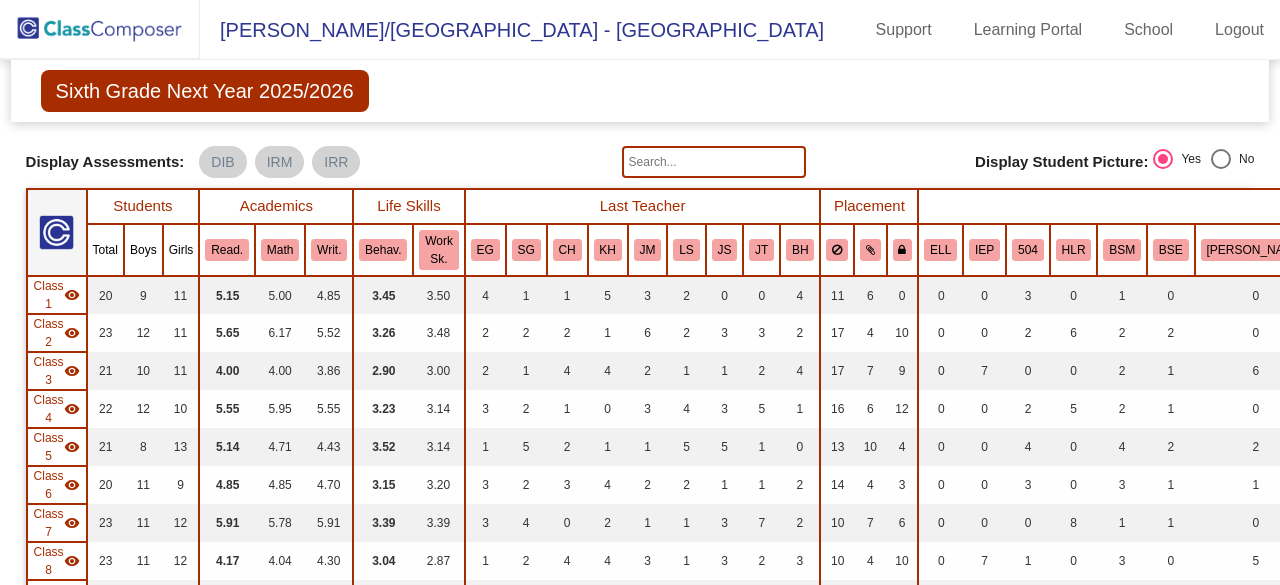 scroll, scrollTop: 0, scrollLeft: 0, axis: both 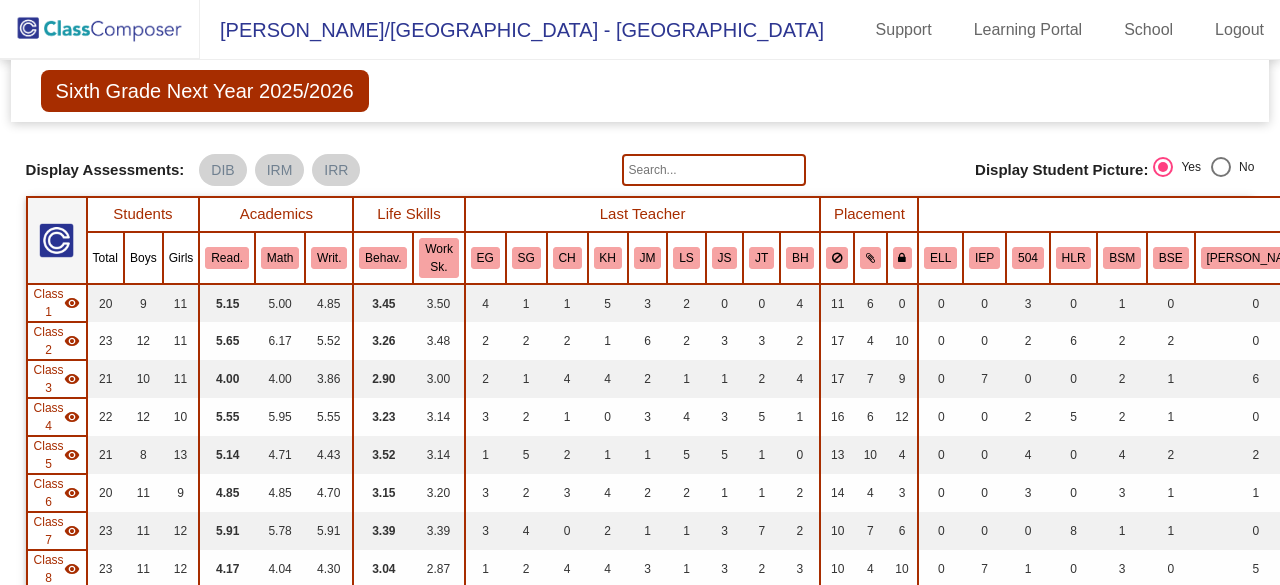 click at bounding box center [100, 29] 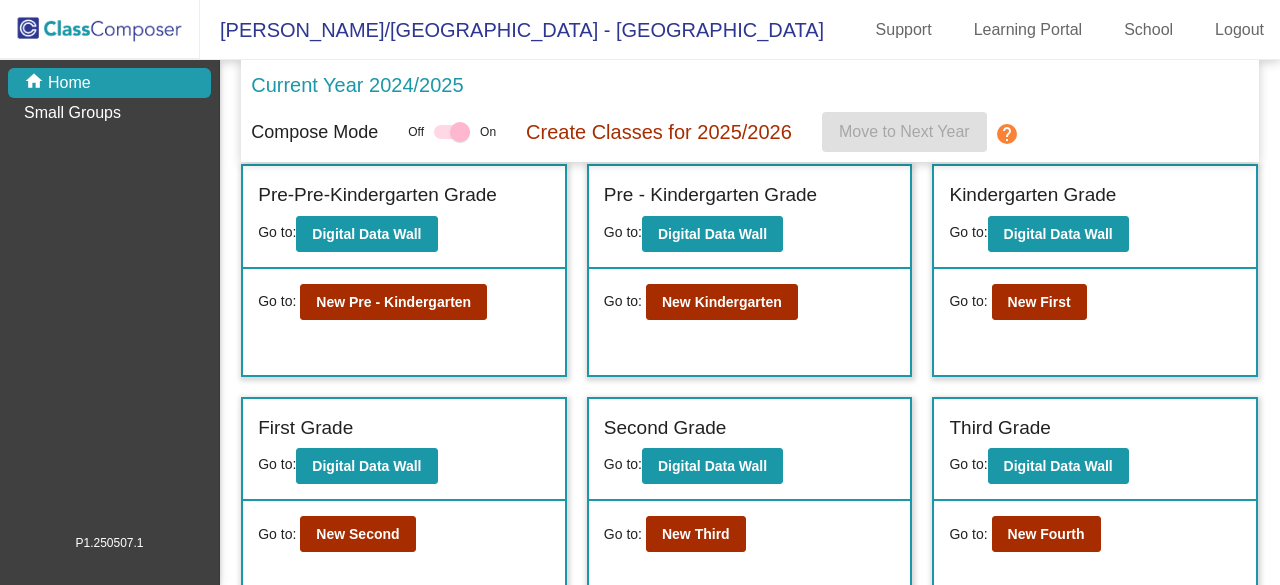 scroll, scrollTop: 0, scrollLeft: 0, axis: both 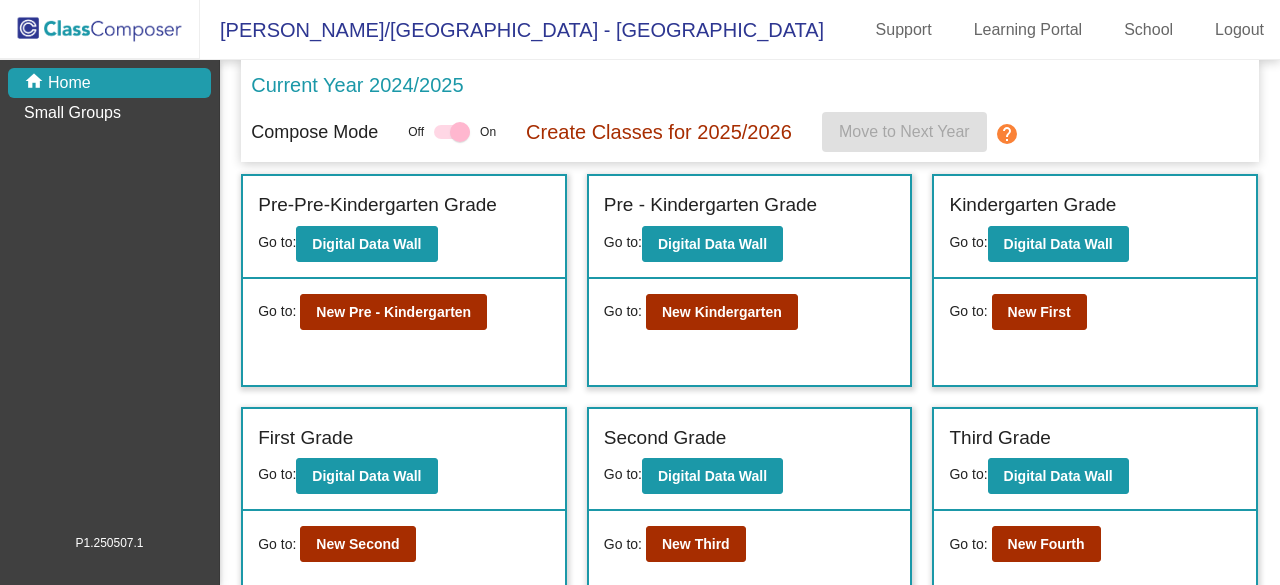 click on "Compose Mode Off   On Create Classes for 2025/2026  Move to Next Year  help" 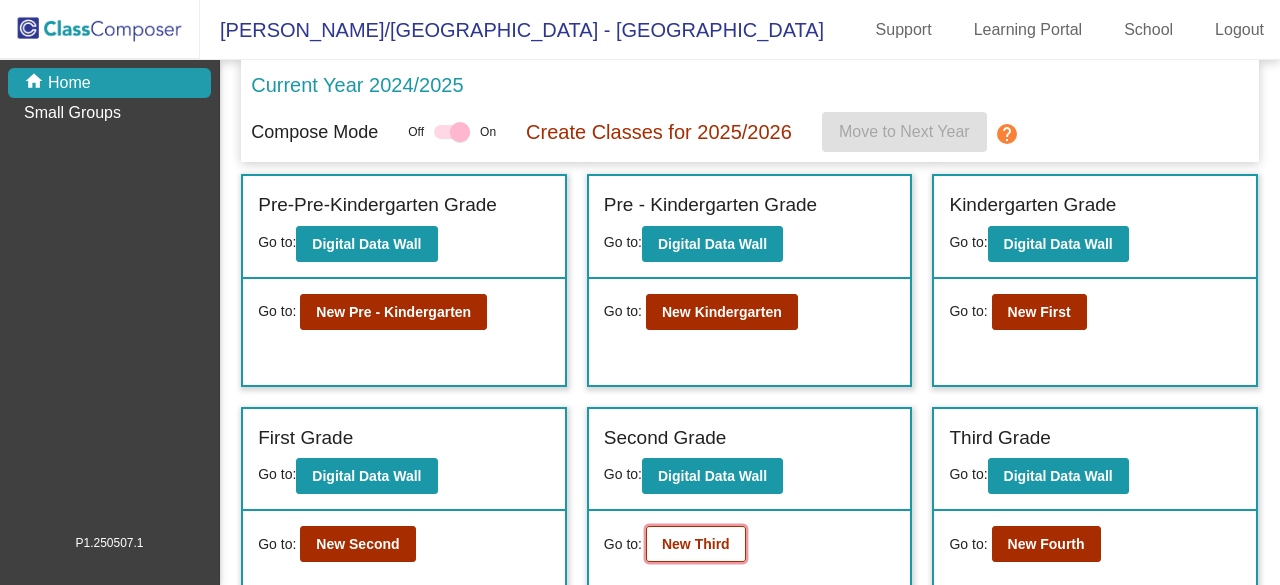 click on "New Third" 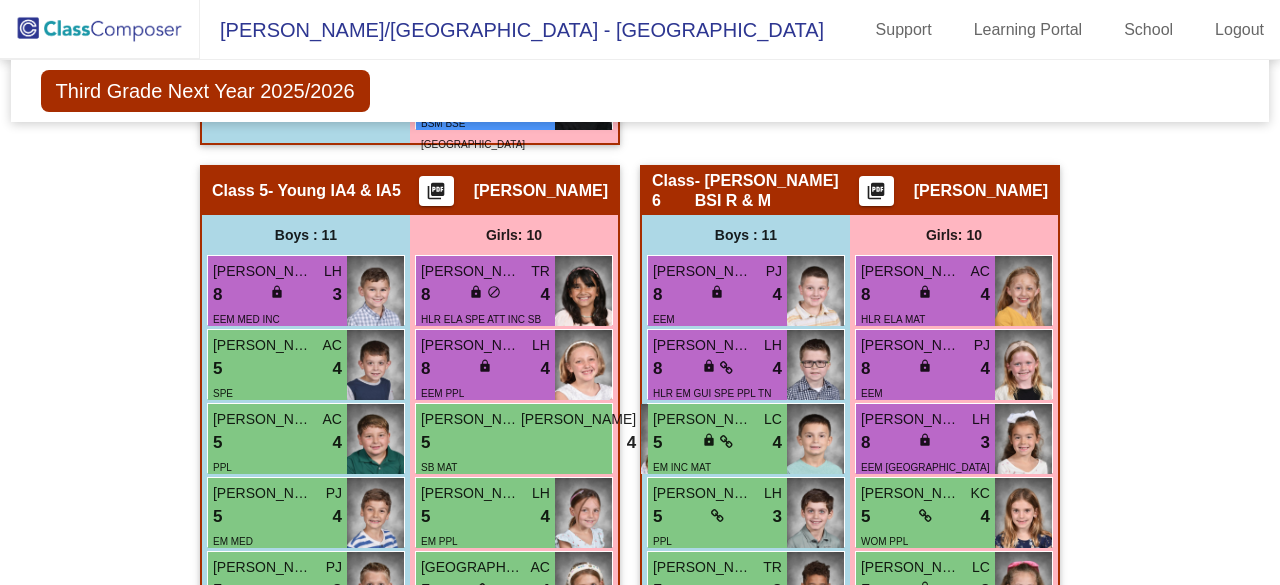 scroll, scrollTop: 2452, scrollLeft: 0, axis: vertical 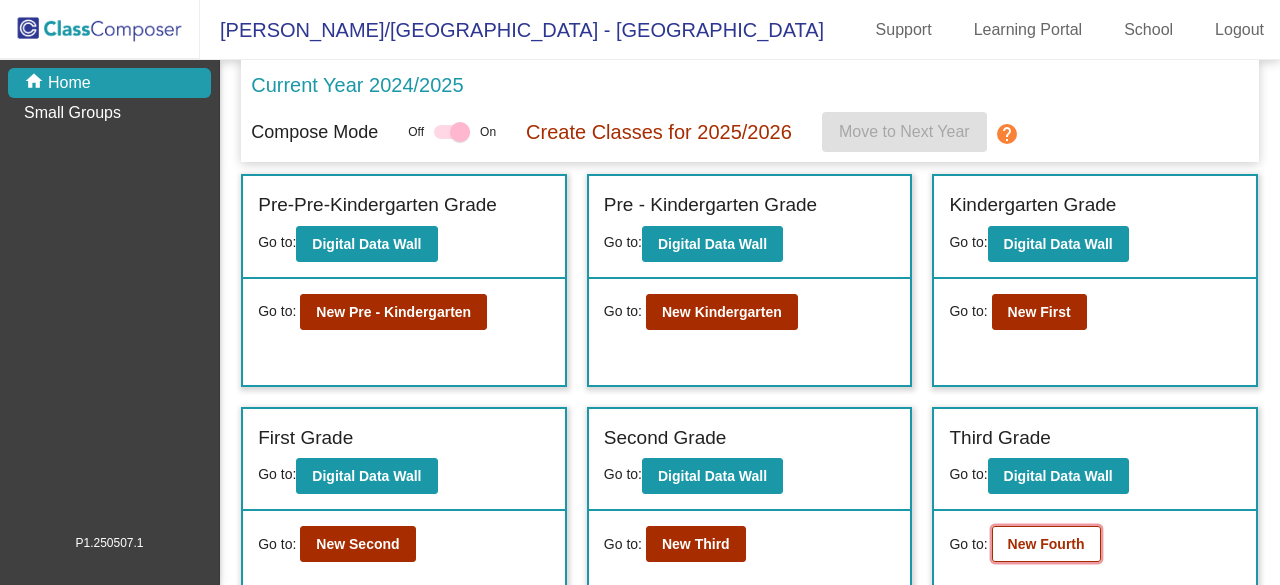 click on "New Fourth" 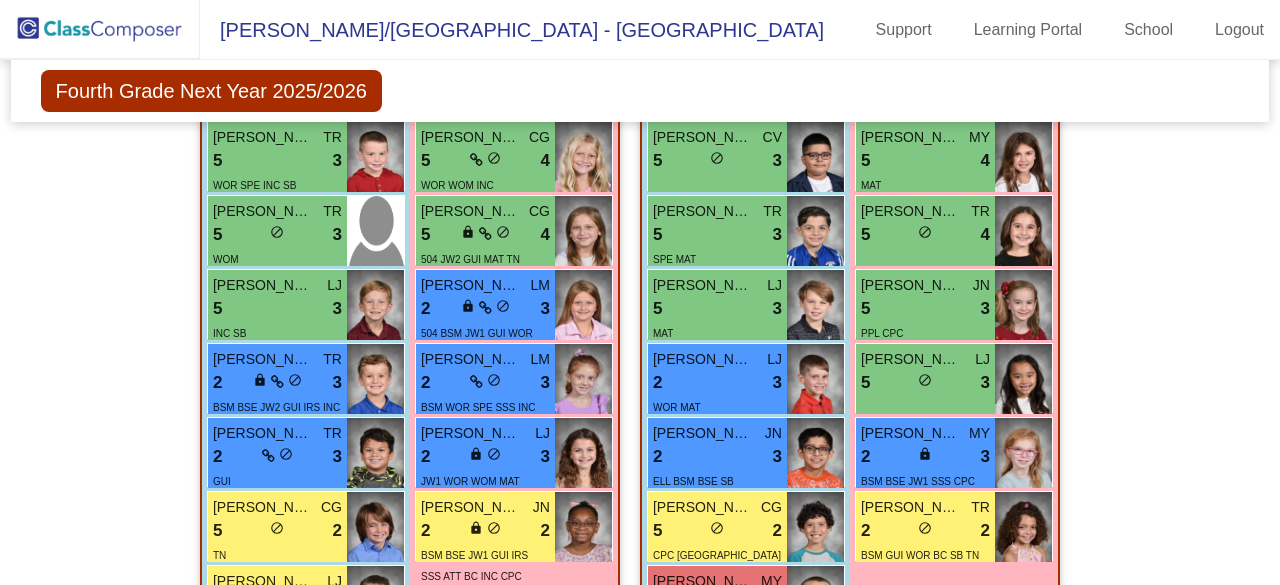 scroll, scrollTop: 1880, scrollLeft: 0, axis: vertical 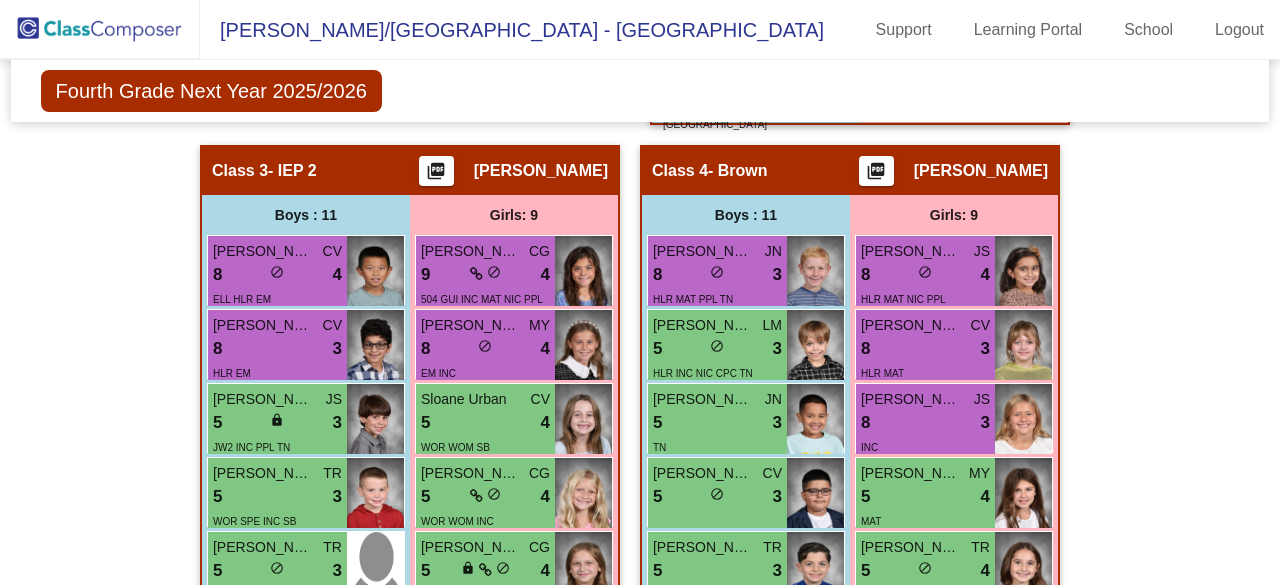 click on "Fourth Grade Next Year 2025/2026  Edit Composition Off   On  Incoming   Digital Data Wall    Display Scores for Years:   [DATE] - [DATE]   [DATE] - [DATE]  Grade/Archive Students in Table View   Download   New Small Group   Saved Small Group  Display Scores for Years:   [DATE] - [DATE]   [DATE] - [DATE] Display Assessments: DIB IRM IRR Display Student Picture:    Yes     No  Students Academics Life Skills  Last Teacher  Placement  Identified  Total Boys Girls  Read.   Math   Writ.   Behav.   Work Sk.   JS   LM   TR   MY   CV   LJ   JN   CG   [PERSON_NAME]   IEP   504   HLR   BSM   BSE   WIL   JW1   JW2   EM   ELA   EEM   GUI   MED   IRS   WOR   WOM   SPE   FM   SSS   ATT   BC   INC   SB   RET   MAT   NIC   PRE   PPL   CPC   MTA   AN   TN  Hallway  visibility_off  2 1 1                 0   0   0   0   0   0   0   0   0   1   0   0   0   2   0   0   0   0   0   0   0   0   0   0   0   0   0   0   0   1   0   0   0   0   1   0   0   0   0   0   0   0   0   0   0  Class 1  visibility  19 10 9  4.58   4.37   4.53   2.95   1  9" 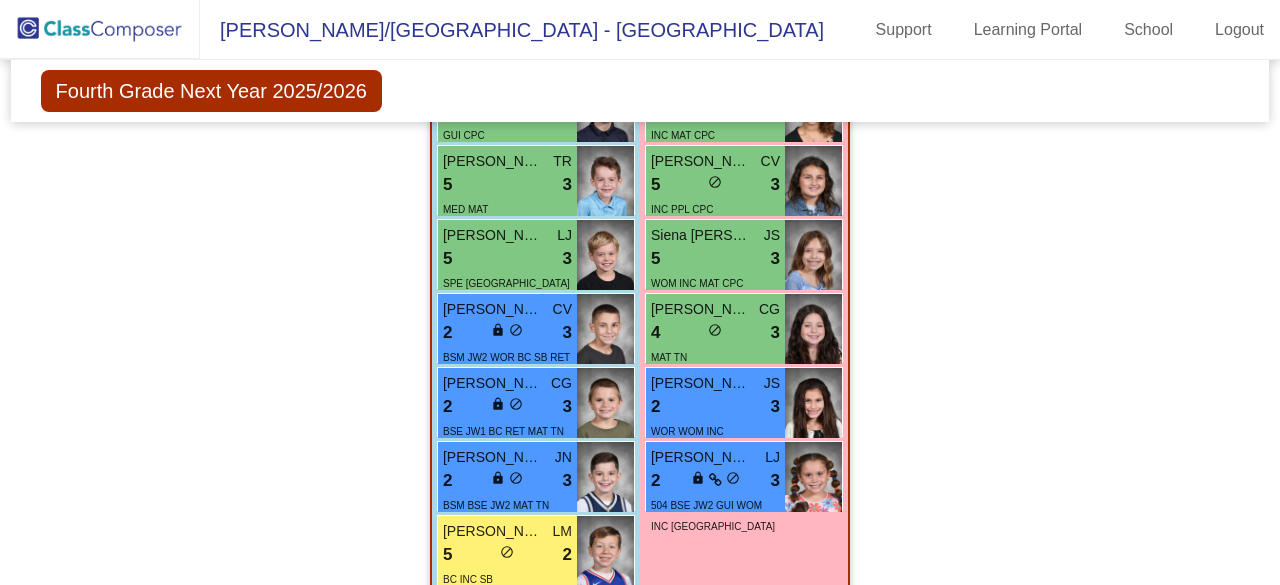 scroll, scrollTop: 4664, scrollLeft: 0, axis: vertical 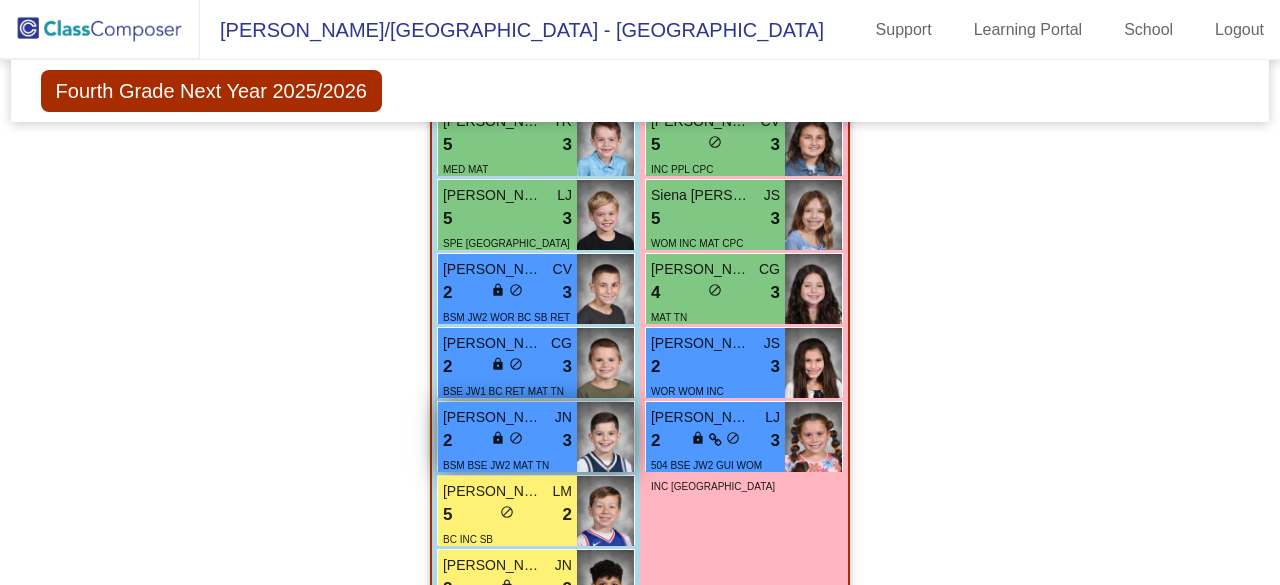 click on "do_not_disturb_alt" at bounding box center [516, 438] 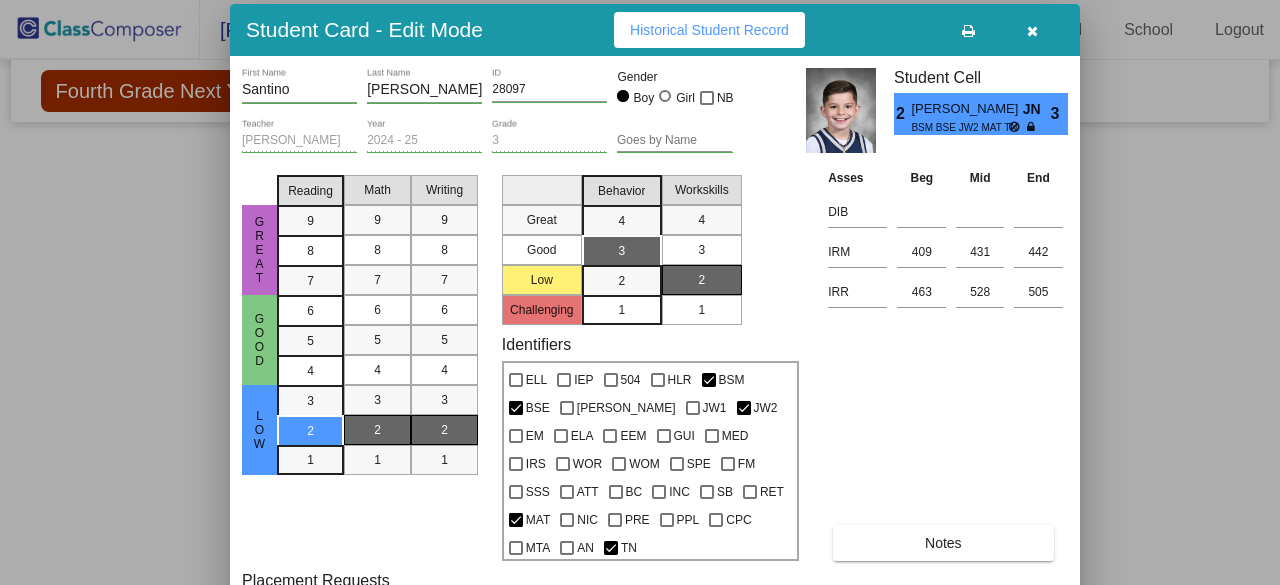 drag, startPoint x: 829, startPoint y: 35, endPoint x: 848, endPoint y: 47, distance: 22.472204 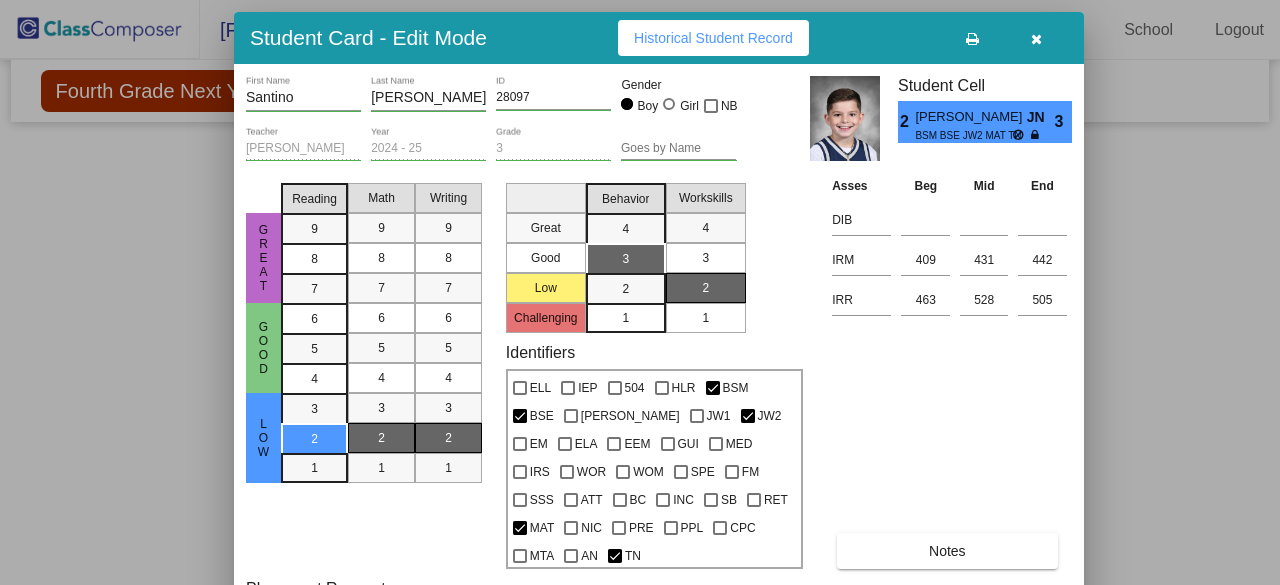 click at bounding box center [640, 292] 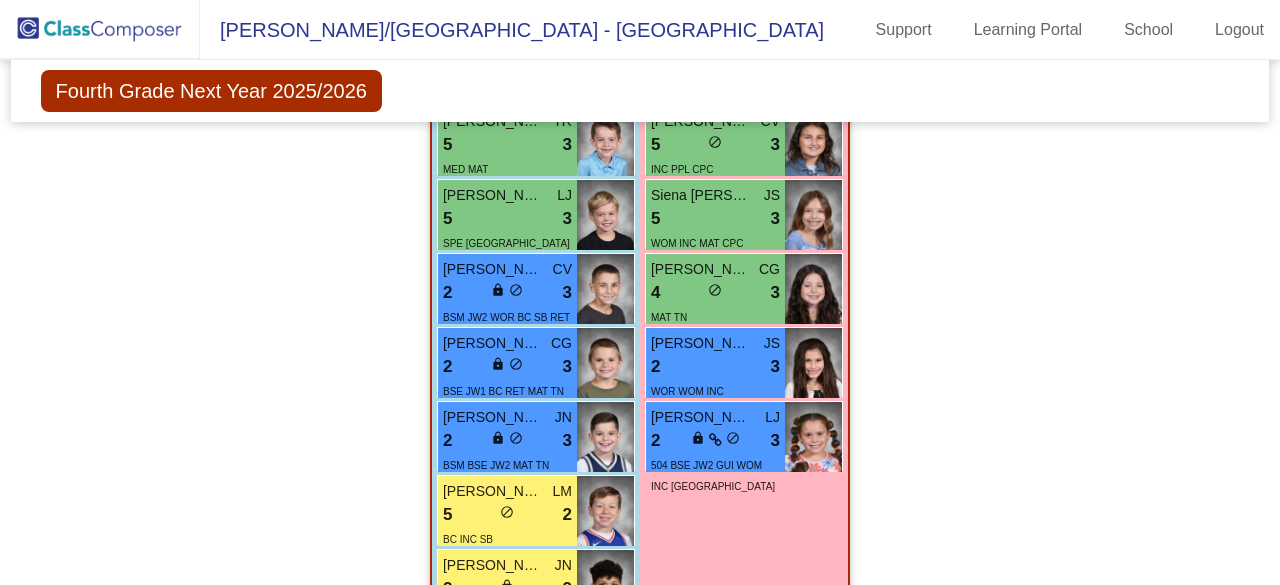 click on "Hallway   - Hallway Class  picture_as_pdf  Add Student  First Name Last Name Student Id  (Recommended)   Boy   Girl   [DEMOGRAPHIC_DATA] Add Close  Boys : 1  [PERSON_NAME] 2 lock do_not_disturb_alt 2 IEP Girls: 1 [PERSON_NAME] 2 lock do_not_disturb_alt 1 IEP SPE INC Class 1   - [PERSON_NAME]  picture_as_pdf [PERSON_NAME]  Add Student  First Name Last Name Student Id  (Recommended)   Boy   Girl   [DEMOGRAPHIC_DATA] Add Close  Boys : 10  [PERSON_NAME] MY 8 lock do_not_disturb_alt 4 HLR EM CPC [PERSON_NAME] MY 8 lock do_not_disturb_alt 3 HLR EM MAT PPL TN [PERSON_NAME] 5 lock do_not_disturb_alt 4 INC PPL CPC [PERSON_NAME] Guest TR 5 lock do_not_disturb_alt 3 SPE Justice [PERSON_NAME] 5 lock do_not_disturb_alt 3 JW2 INC MAT [PERSON_NAME] MY 5 lock do_not_disturb_alt 3 MED MAT CPC TN [PERSON_NAME] CV 2 lock do_not_disturb_alt 3 WOR WOM [PERSON_NAME] JN 5 lock do_not_disturb_alt 2 INC CPC TN [PERSON_NAME] MY 2 lock do_not_disturb_alt 2 BSM BSE JW2 BC INC CPC [PERSON_NAME] Frame LJ 2 lock do_not_disturb_alt 1 Girls: 9 [PERSON_NAME]" 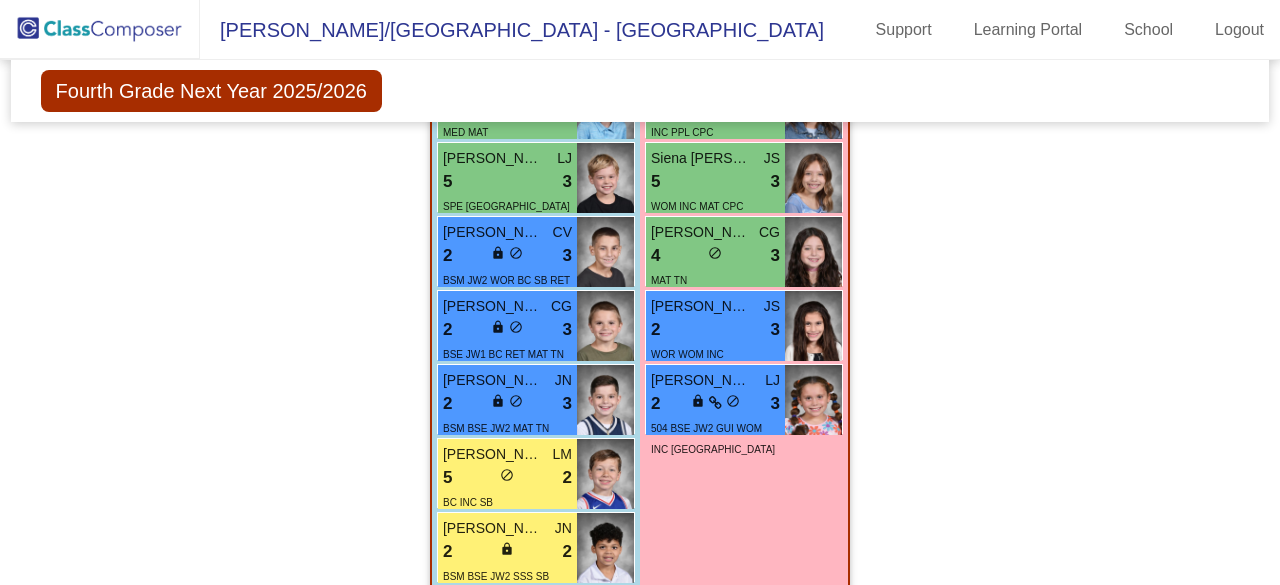 scroll, scrollTop: 4704, scrollLeft: 0, axis: vertical 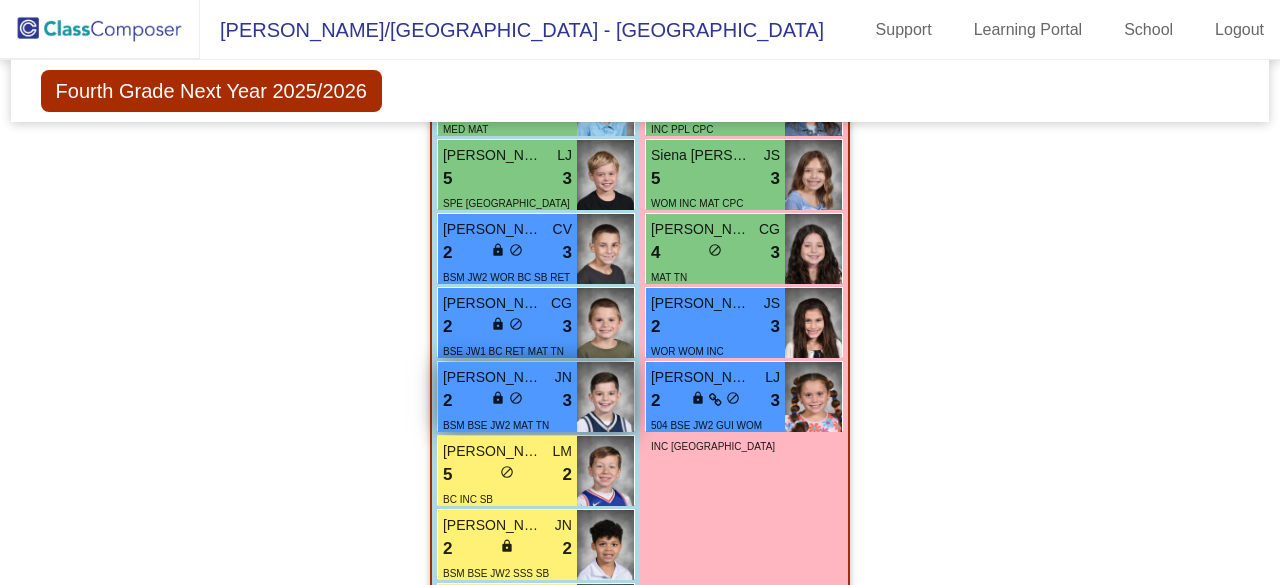 click on "2 lock do_not_disturb_alt 3" at bounding box center (507, 401) 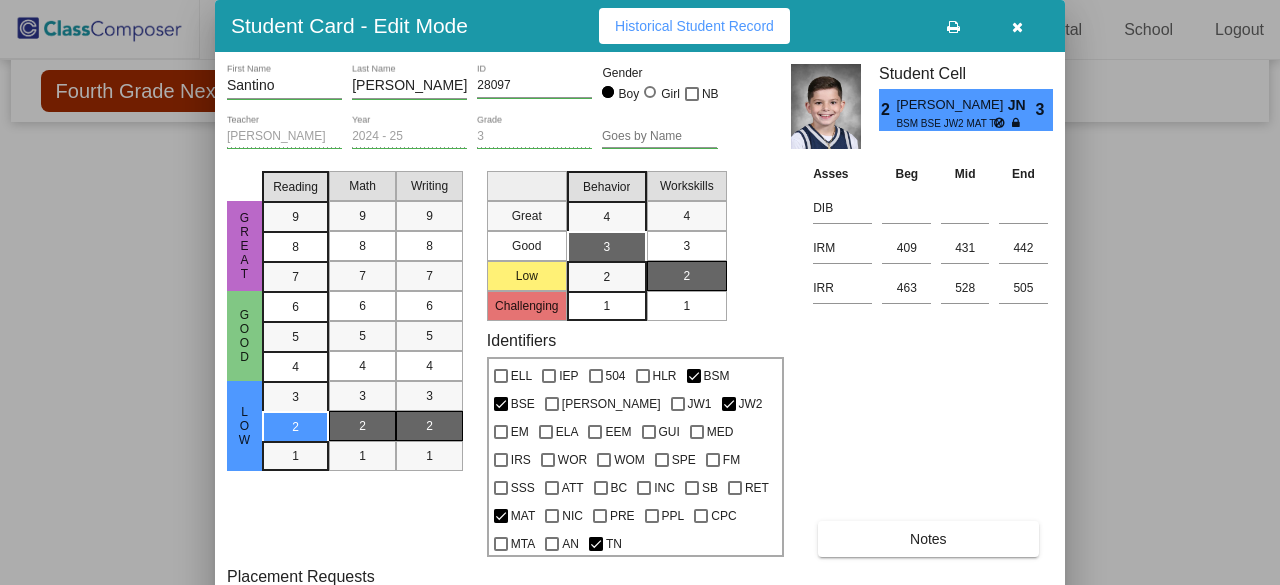 click on "Notes" at bounding box center [928, 539] 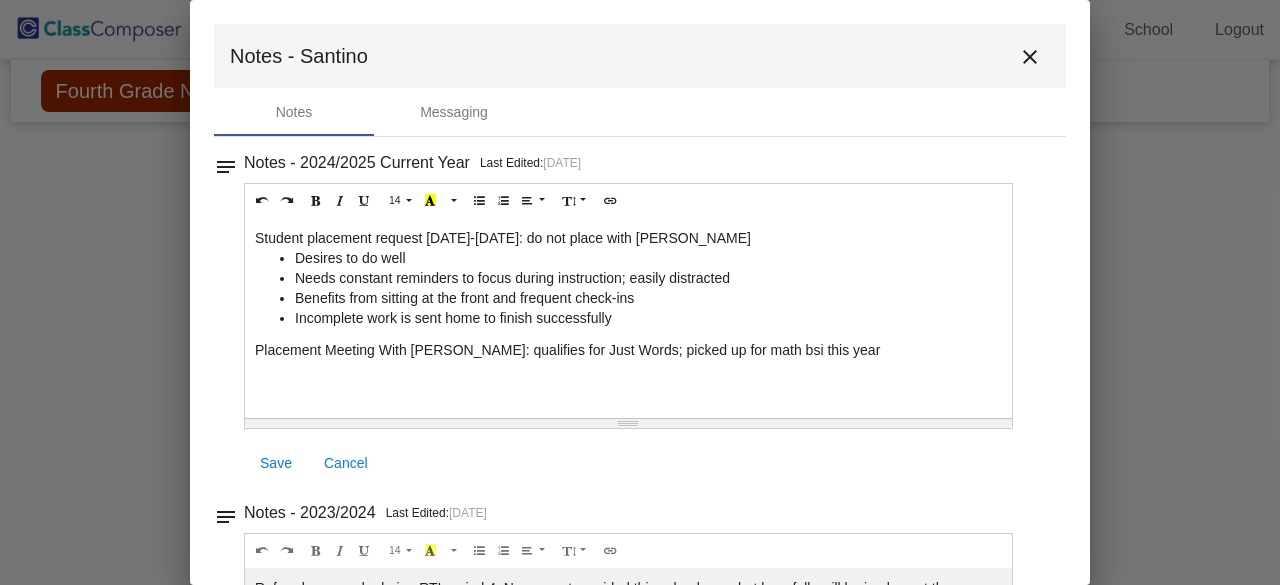 click at bounding box center [640, 292] 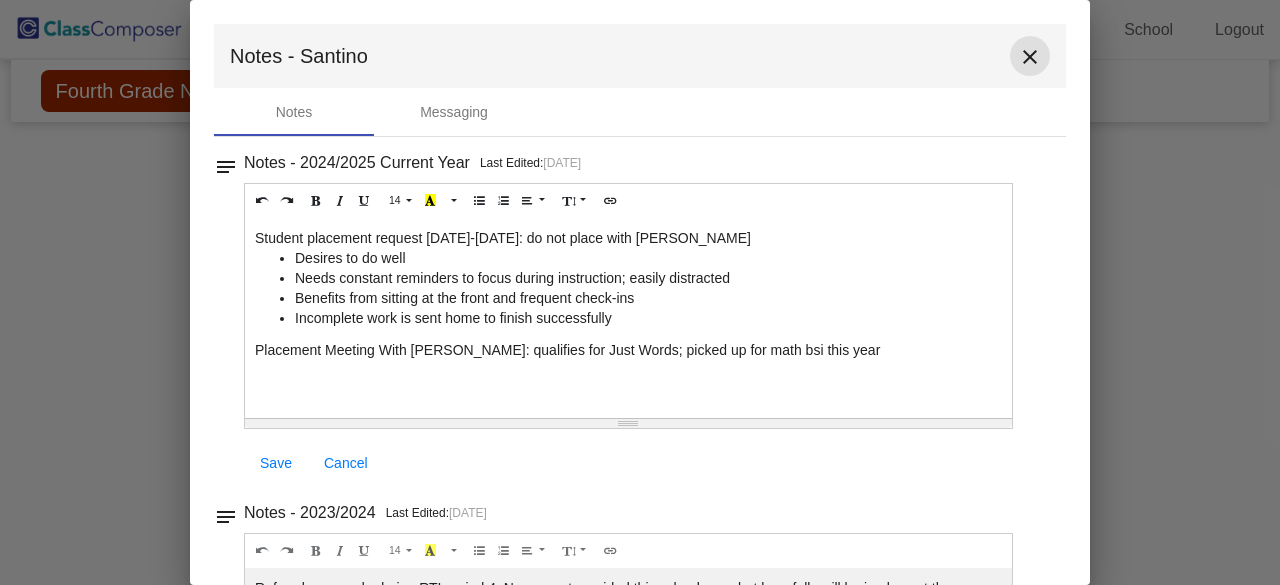 click on "close" at bounding box center [1030, 57] 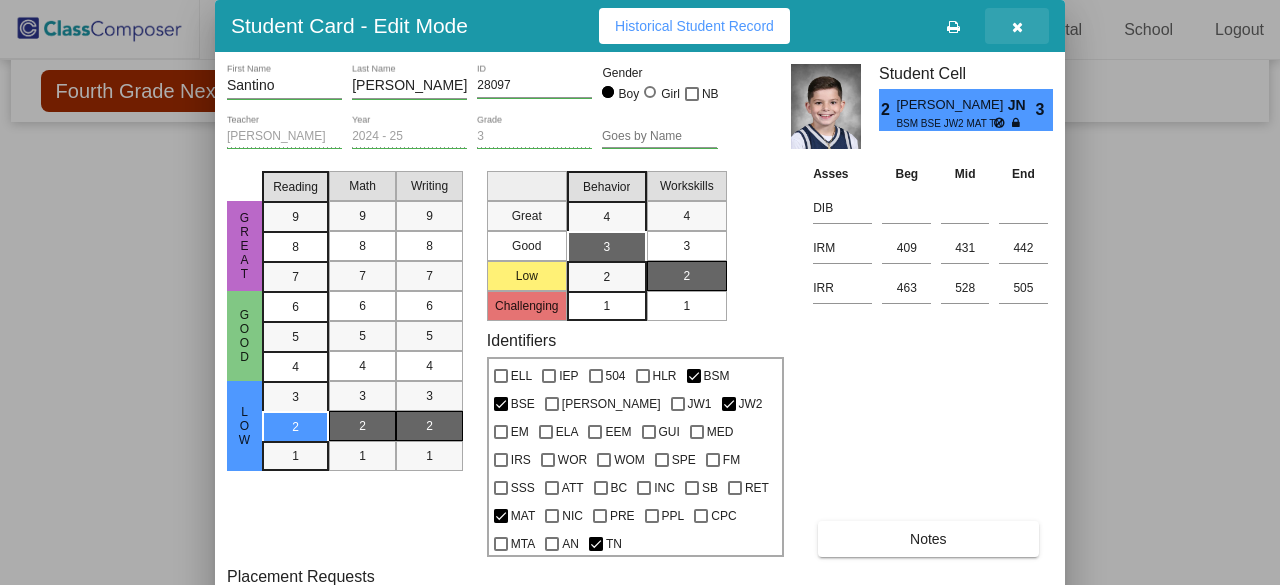 click at bounding box center (1017, 27) 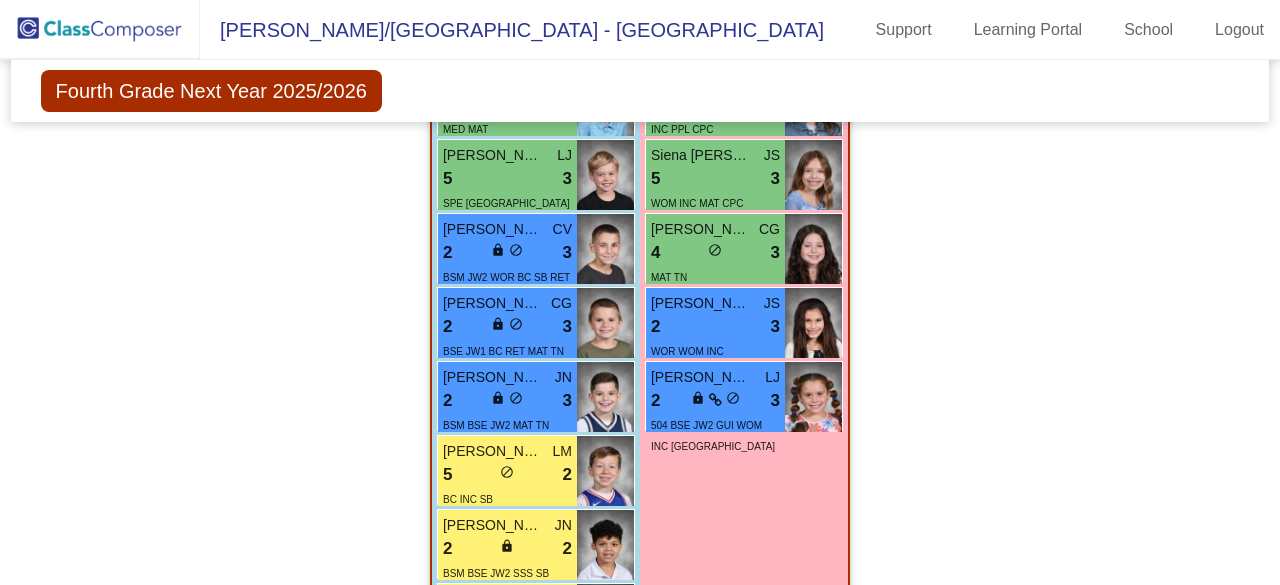 click on "Hallway   - Hallway Class  picture_as_pdf  Add Student  First Name Last Name Student Id  (Recommended)   Boy   Girl   [DEMOGRAPHIC_DATA] Add Close  Boys : 1  [PERSON_NAME] 2 lock do_not_disturb_alt 2 IEP Girls: 1 [PERSON_NAME] 2 lock do_not_disturb_alt 1 IEP SPE INC Class 1   - [PERSON_NAME]  picture_as_pdf [PERSON_NAME]  Add Student  First Name Last Name Student Id  (Recommended)   Boy   Girl   [DEMOGRAPHIC_DATA] Add Close  Boys : 10  [PERSON_NAME] MY 8 lock do_not_disturb_alt 4 HLR EM CPC [PERSON_NAME] MY 8 lock do_not_disturb_alt 3 HLR EM MAT PPL TN [PERSON_NAME] 5 lock do_not_disturb_alt 4 INC PPL CPC [PERSON_NAME] Guest TR 5 lock do_not_disturb_alt 3 SPE Justice [PERSON_NAME] 5 lock do_not_disturb_alt 3 JW2 INC MAT [PERSON_NAME] MY 5 lock do_not_disturb_alt 3 MED MAT CPC TN [PERSON_NAME] CV 2 lock do_not_disturb_alt 3 WOR WOM [PERSON_NAME] JN 5 lock do_not_disturb_alt 2 INC CPC TN [PERSON_NAME] MY 2 lock do_not_disturb_alt 2 BSM BSE JW2 BC INC CPC [PERSON_NAME] Frame LJ 2 lock do_not_disturb_alt 1 Girls: 9 [PERSON_NAME]" 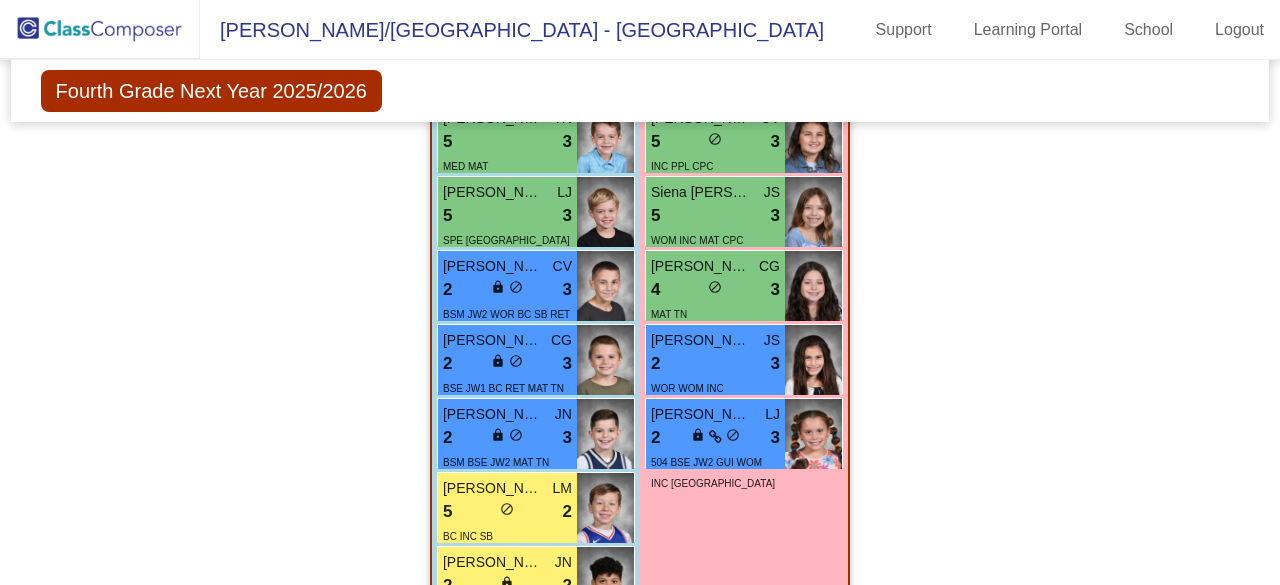 scroll, scrollTop: 4664, scrollLeft: 0, axis: vertical 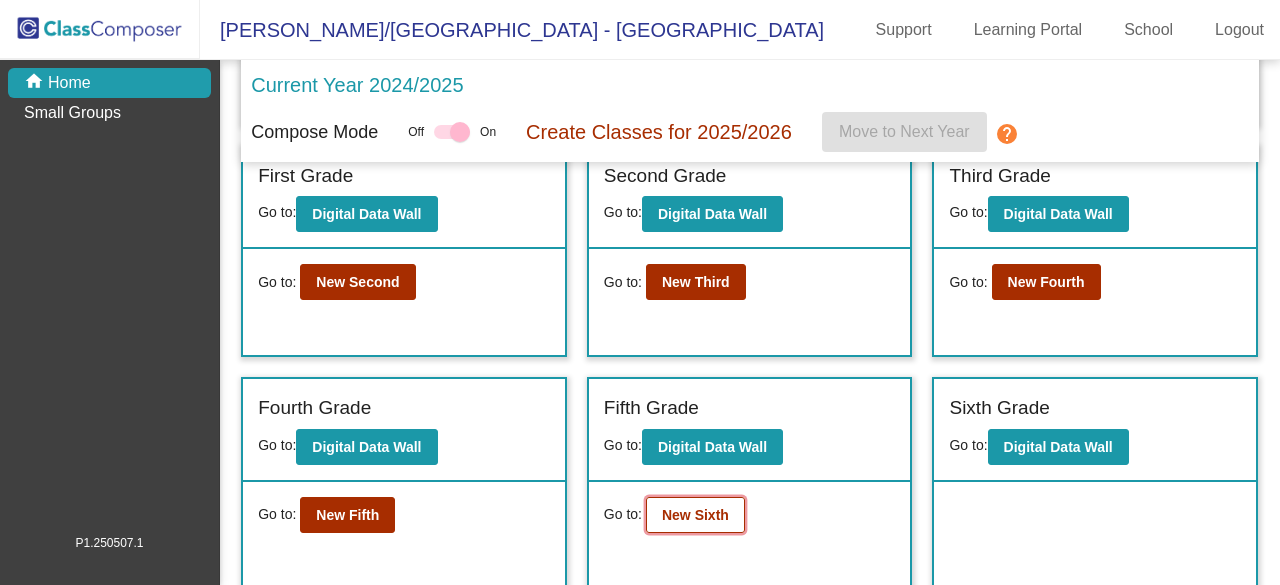 click on "New Sixth" 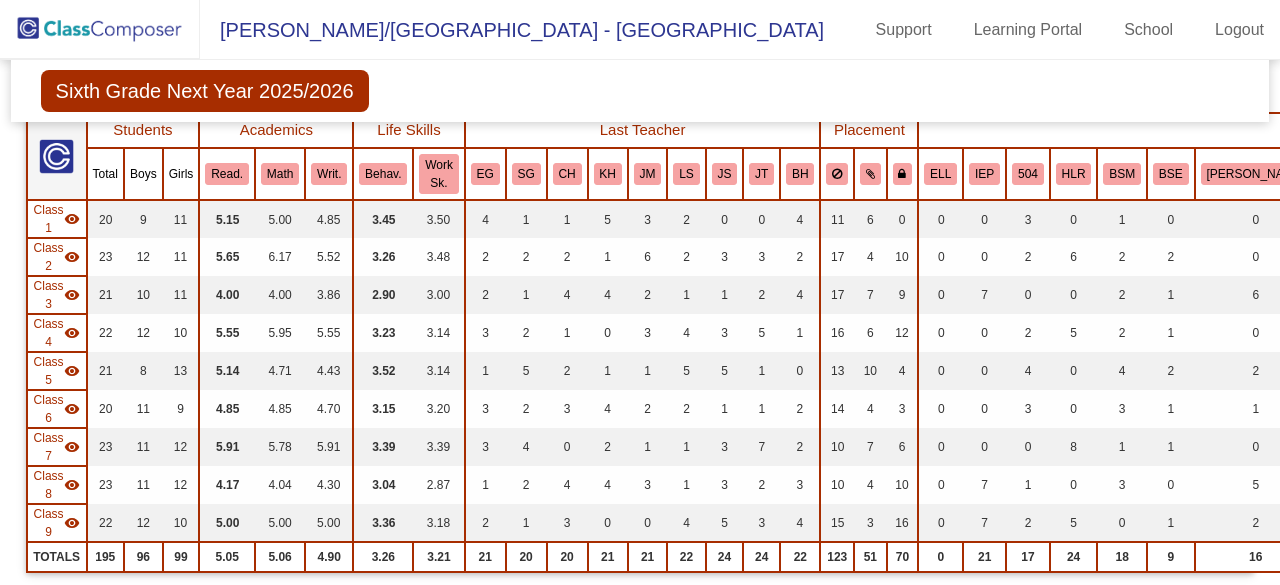 scroll, scrollTop: 0, scrollLeft: 0, axis: both 